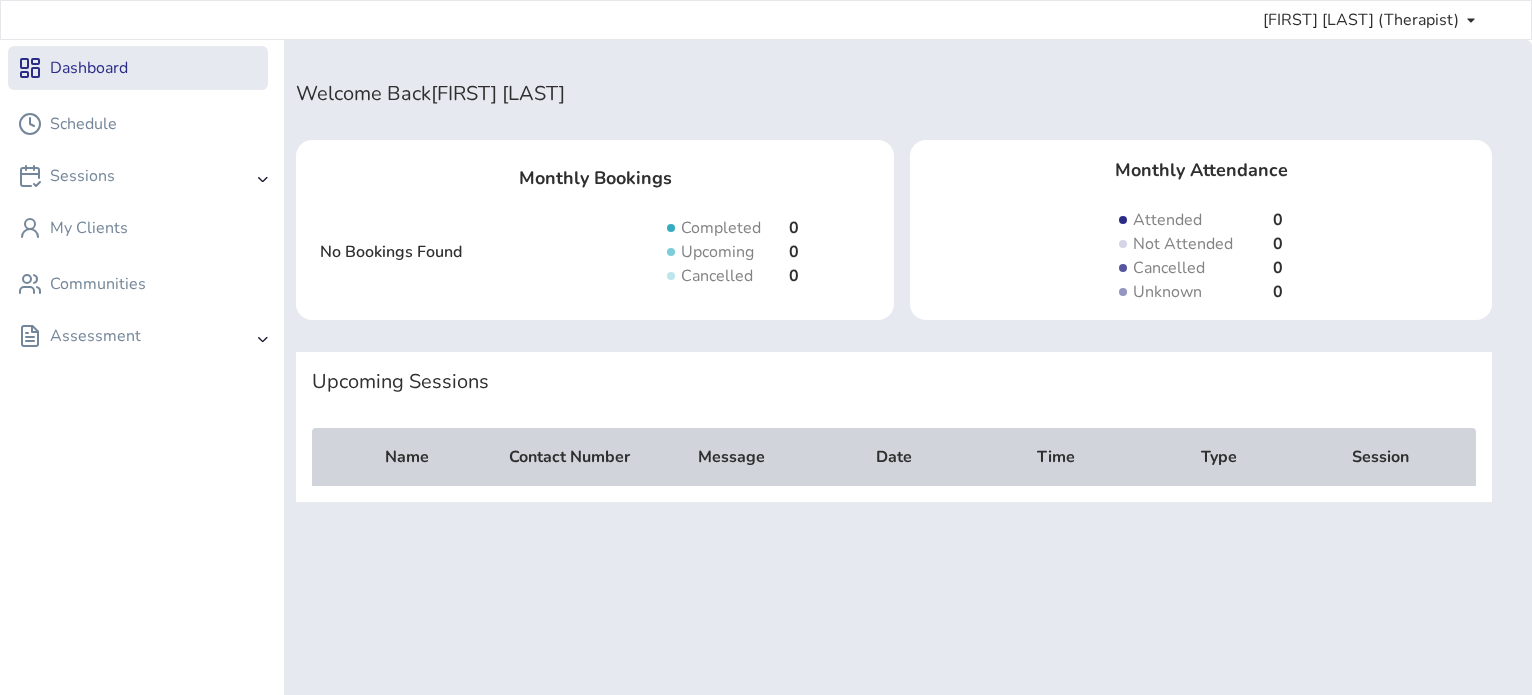 scroll, scrollTop: 0, scrollLeft: 0, axis: both 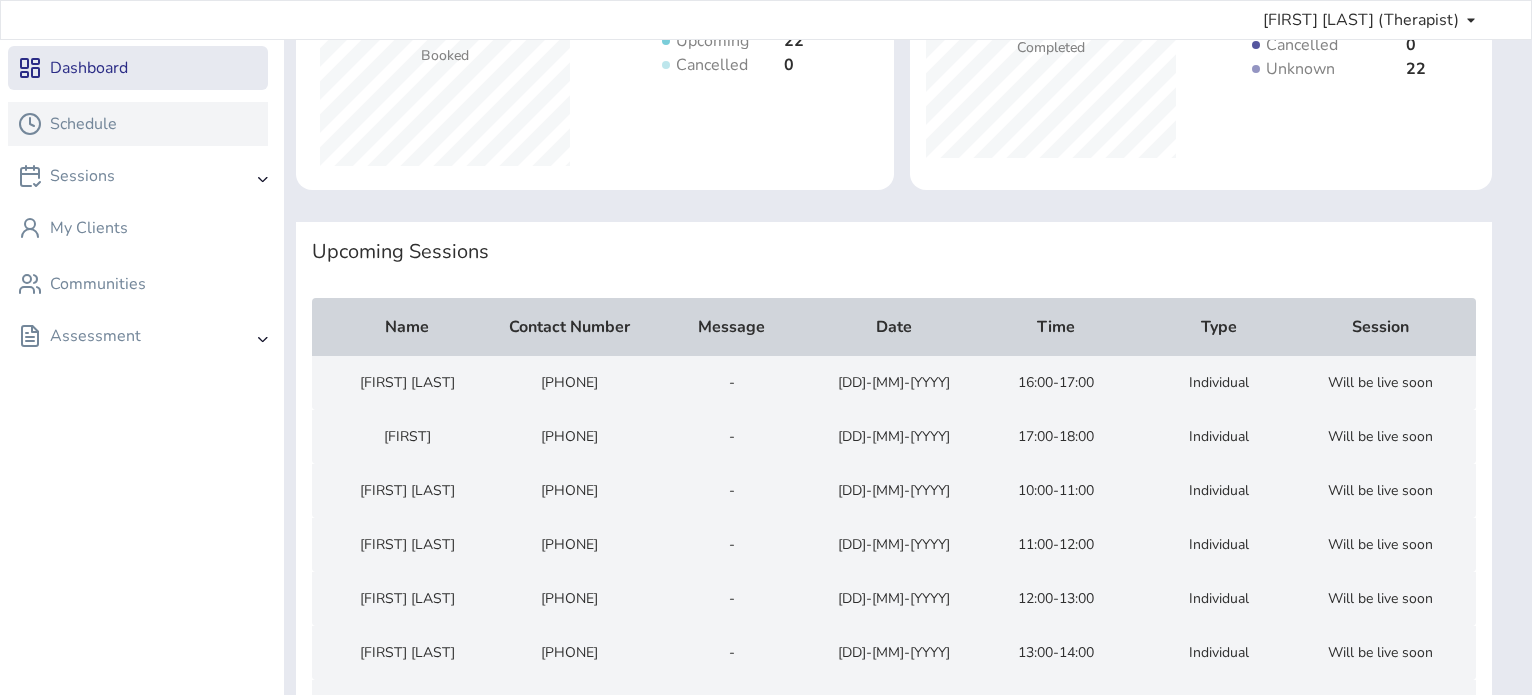 click on "Schedule" at bounding box center (138, 124) 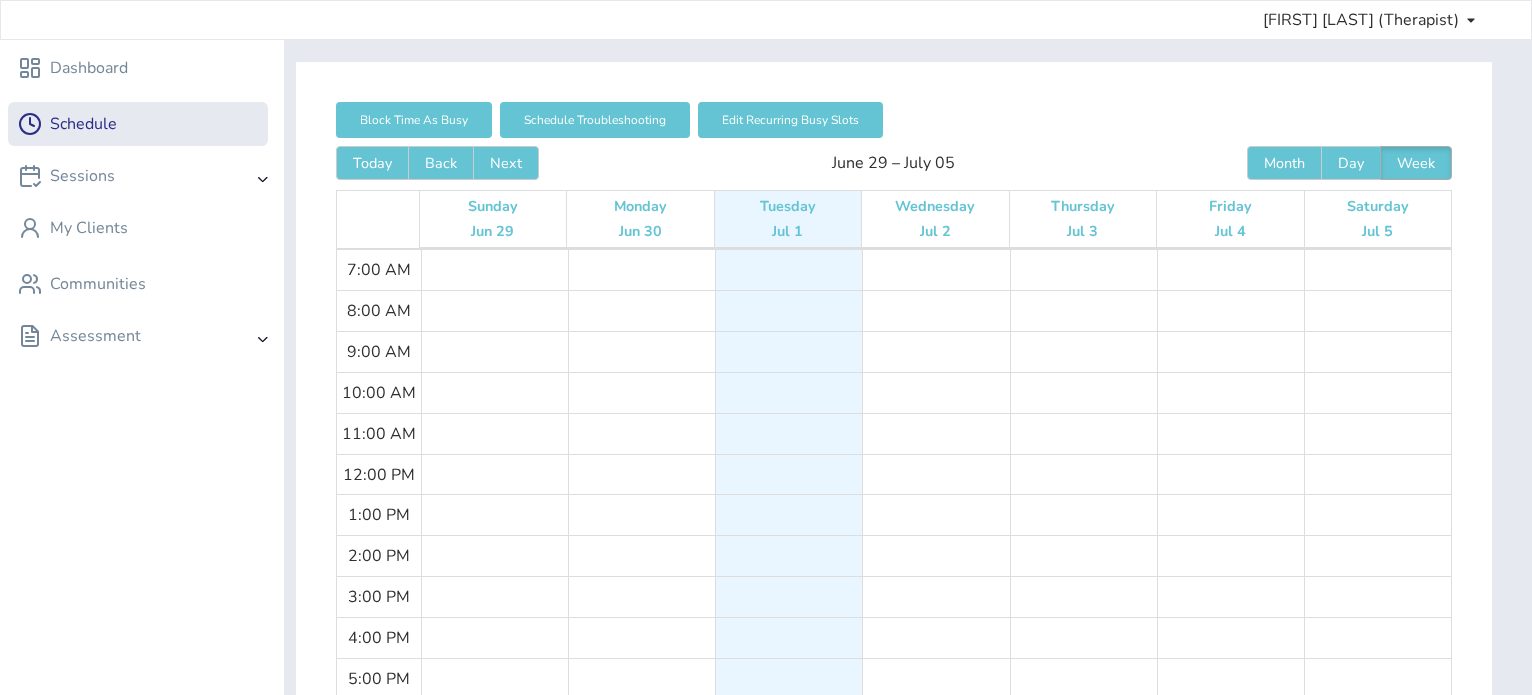 scroll, scrollTop: 0, scrollLeft: 0, axis: both 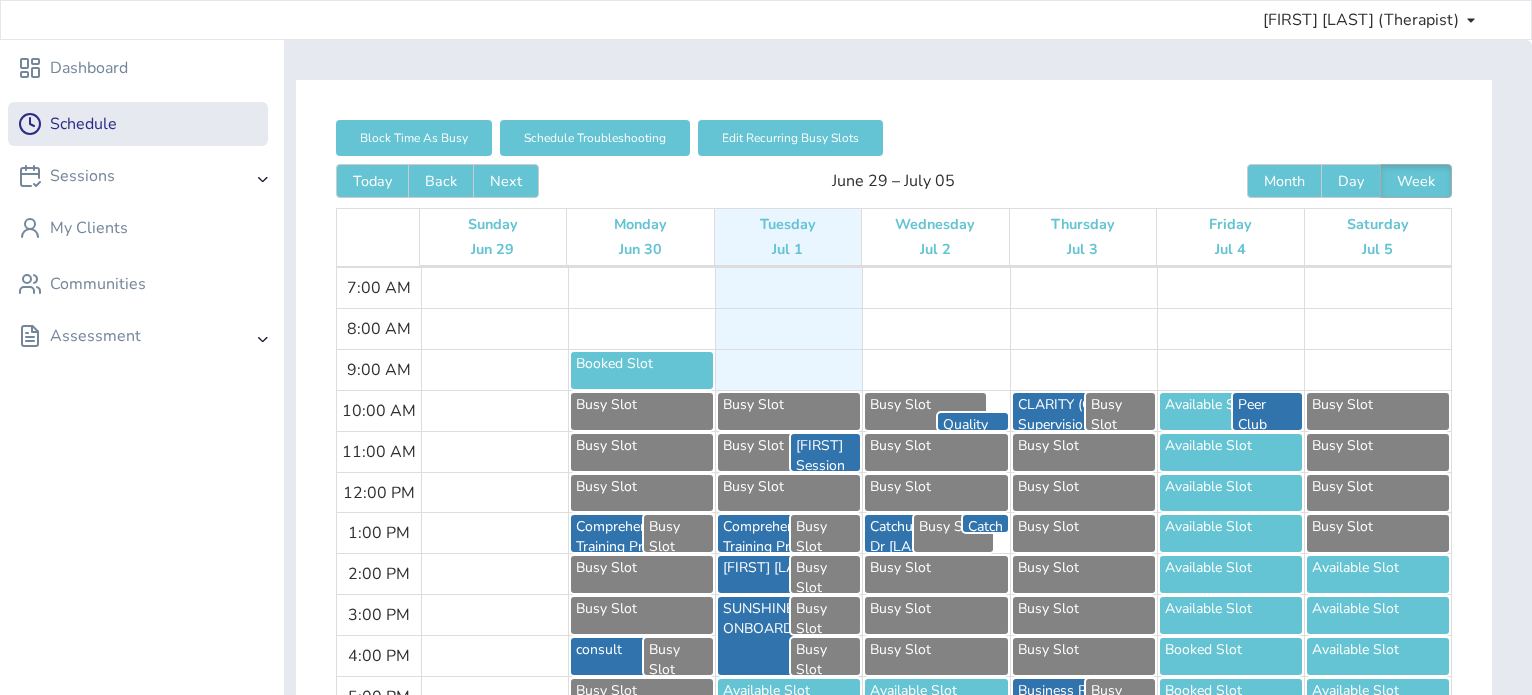 click on "Available Slot" at bounding box center (642, 364) 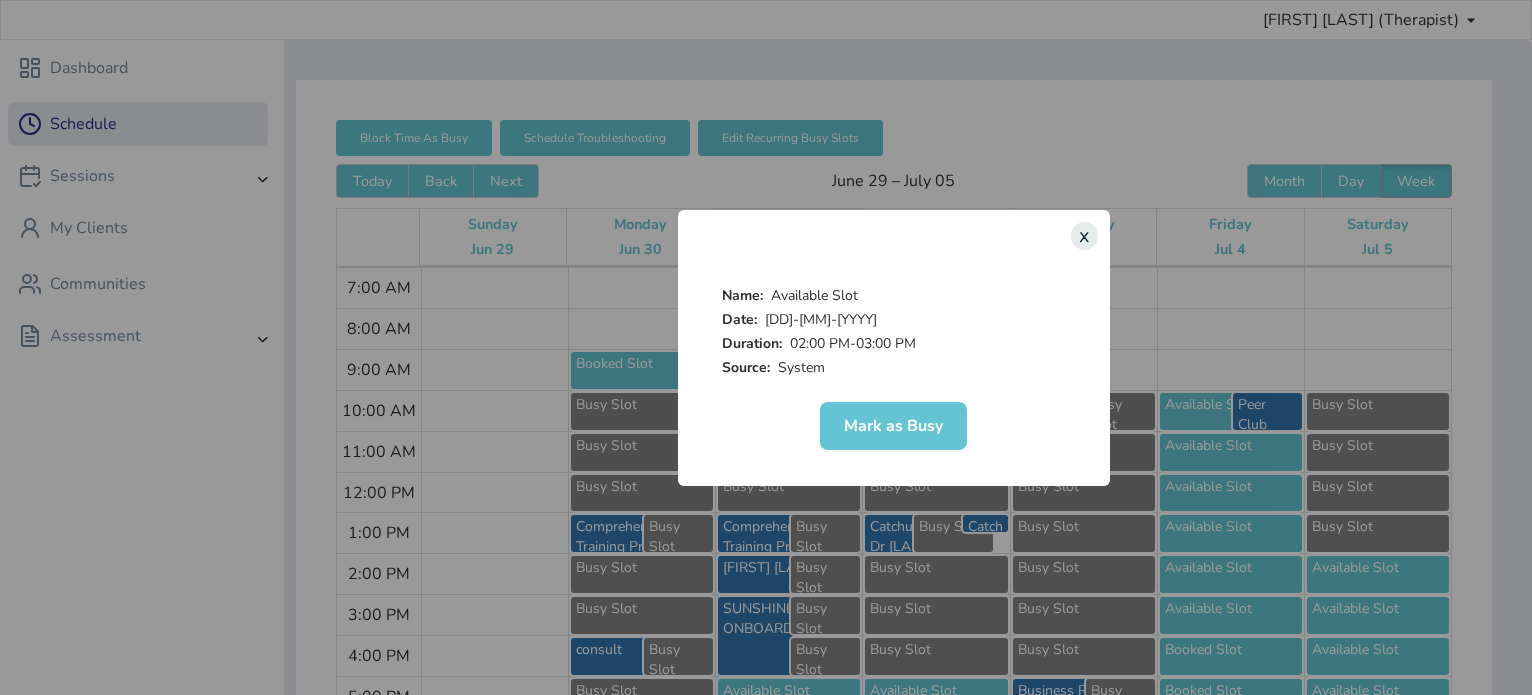 click on "Mark as Busy" at bounding box center [893, 426] 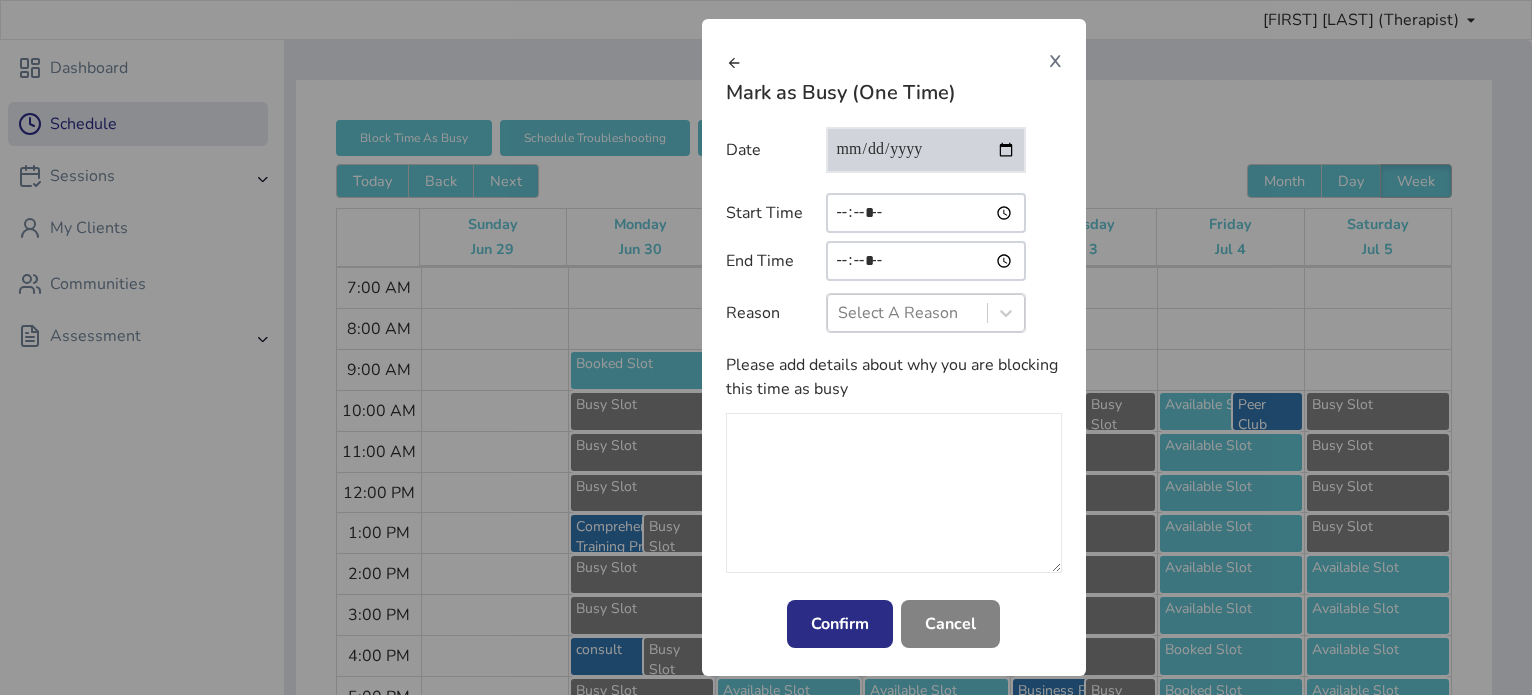 click on "********" at bounding box center (926, 261) 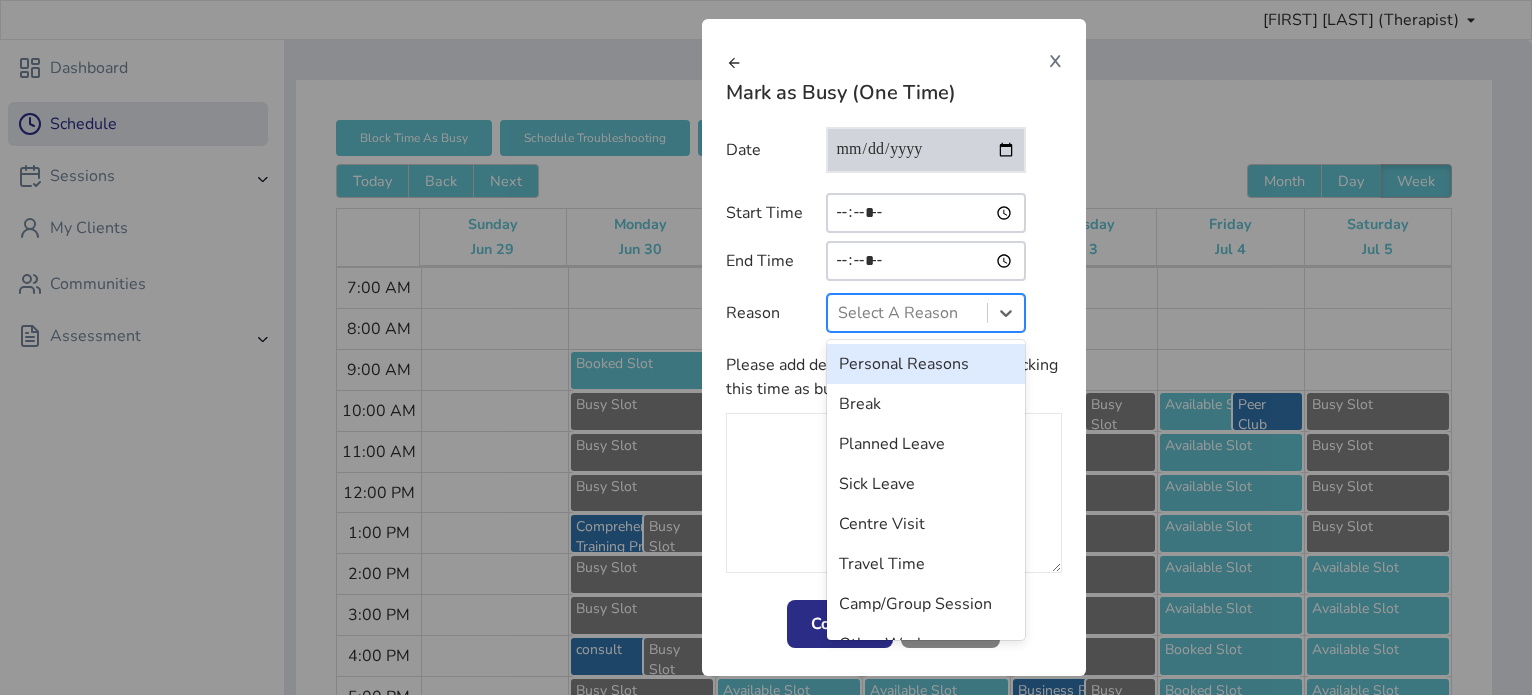 click at bounding box center (907, 313) 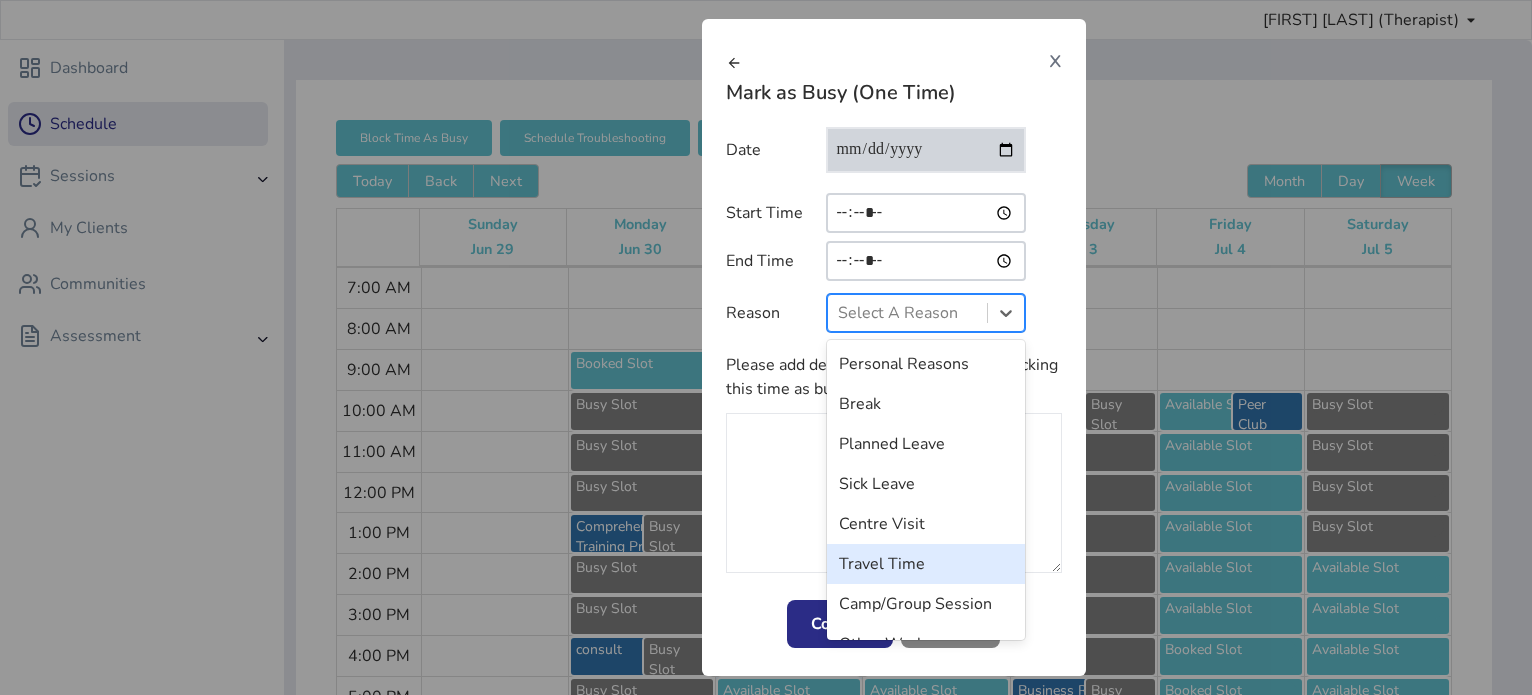 click on "Travel Time" at bounding box center (926, 564) 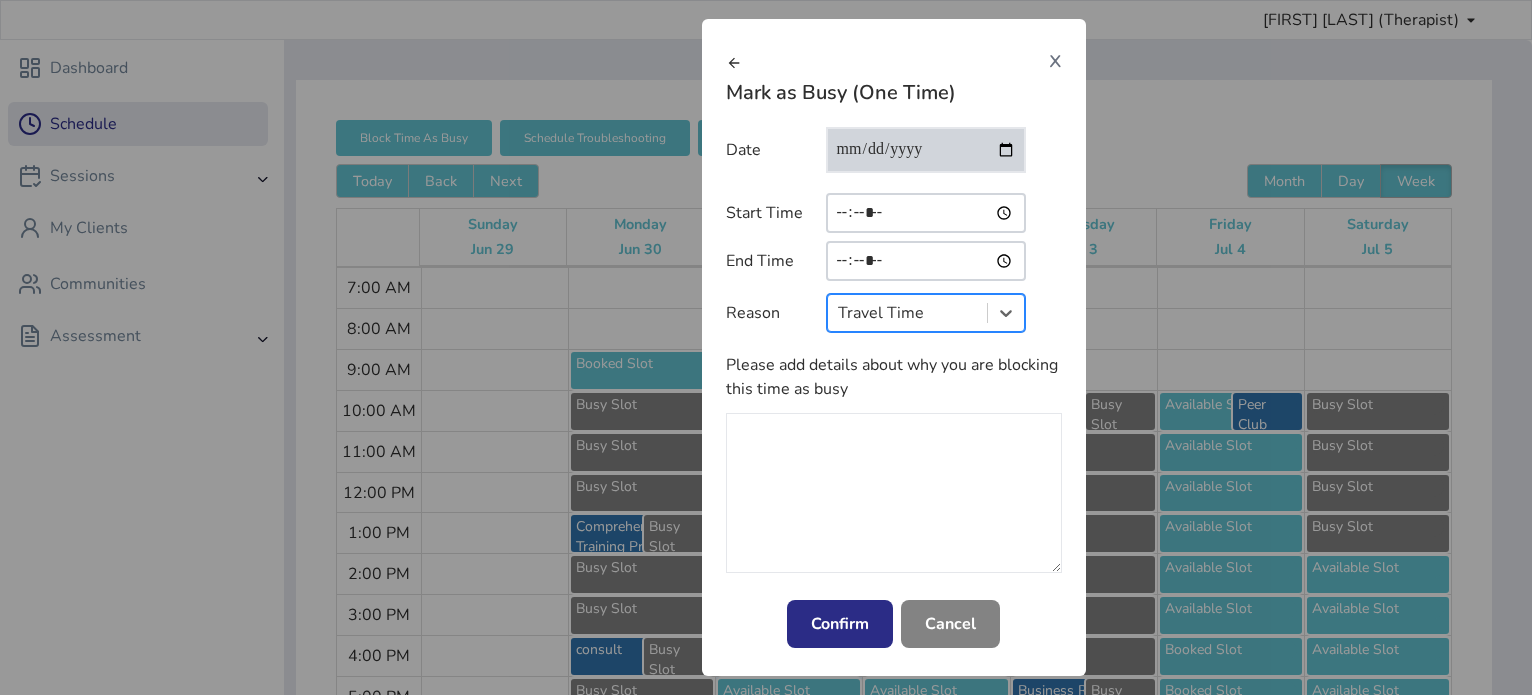 click at bounding box center (894, 493) 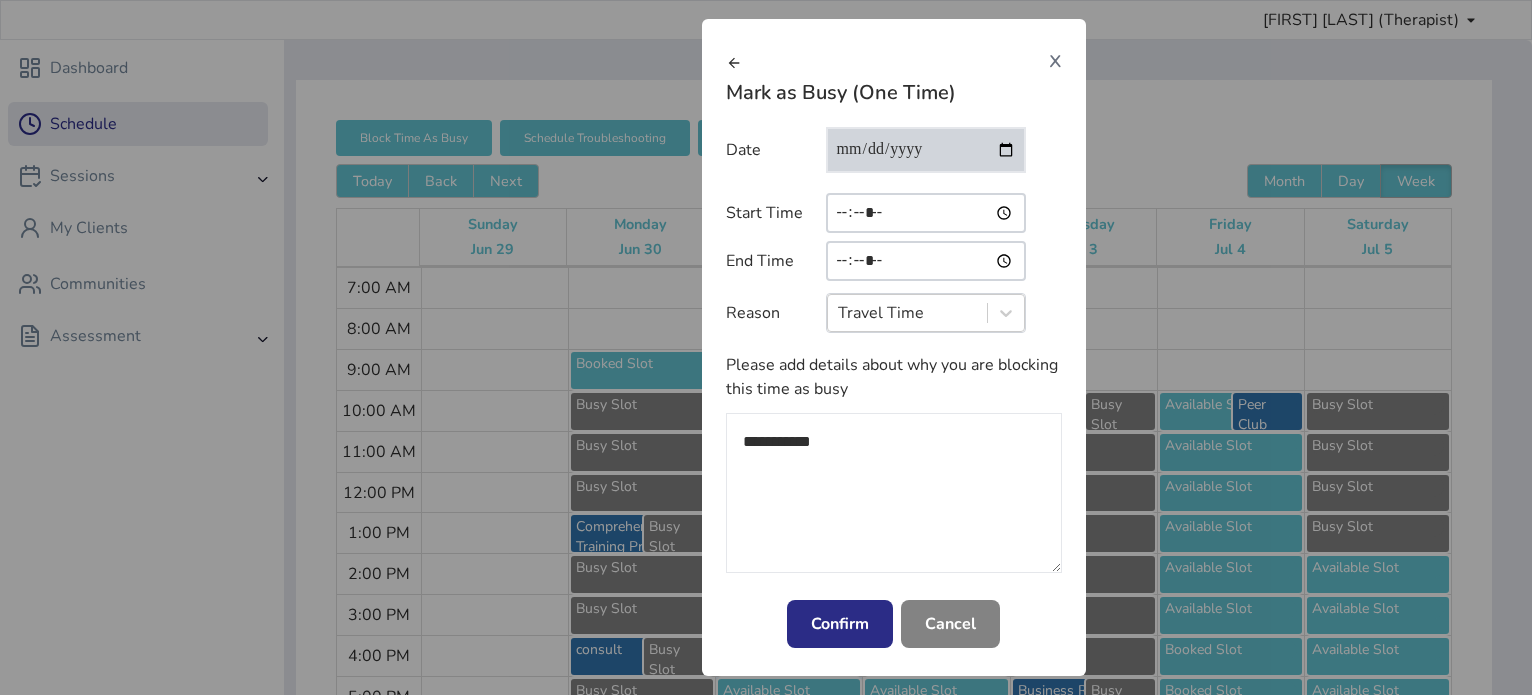 click on "**********" at bounding box center (894, 493) 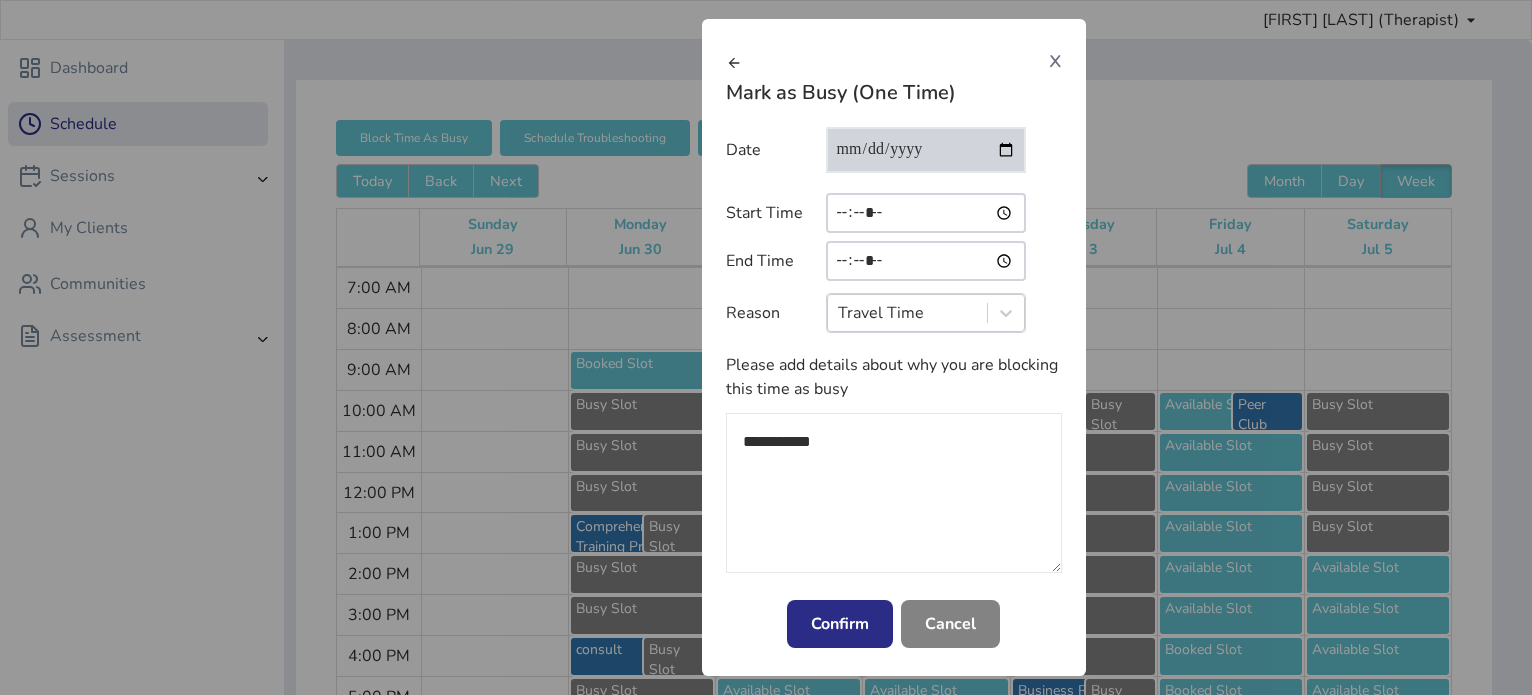 type on "**********" 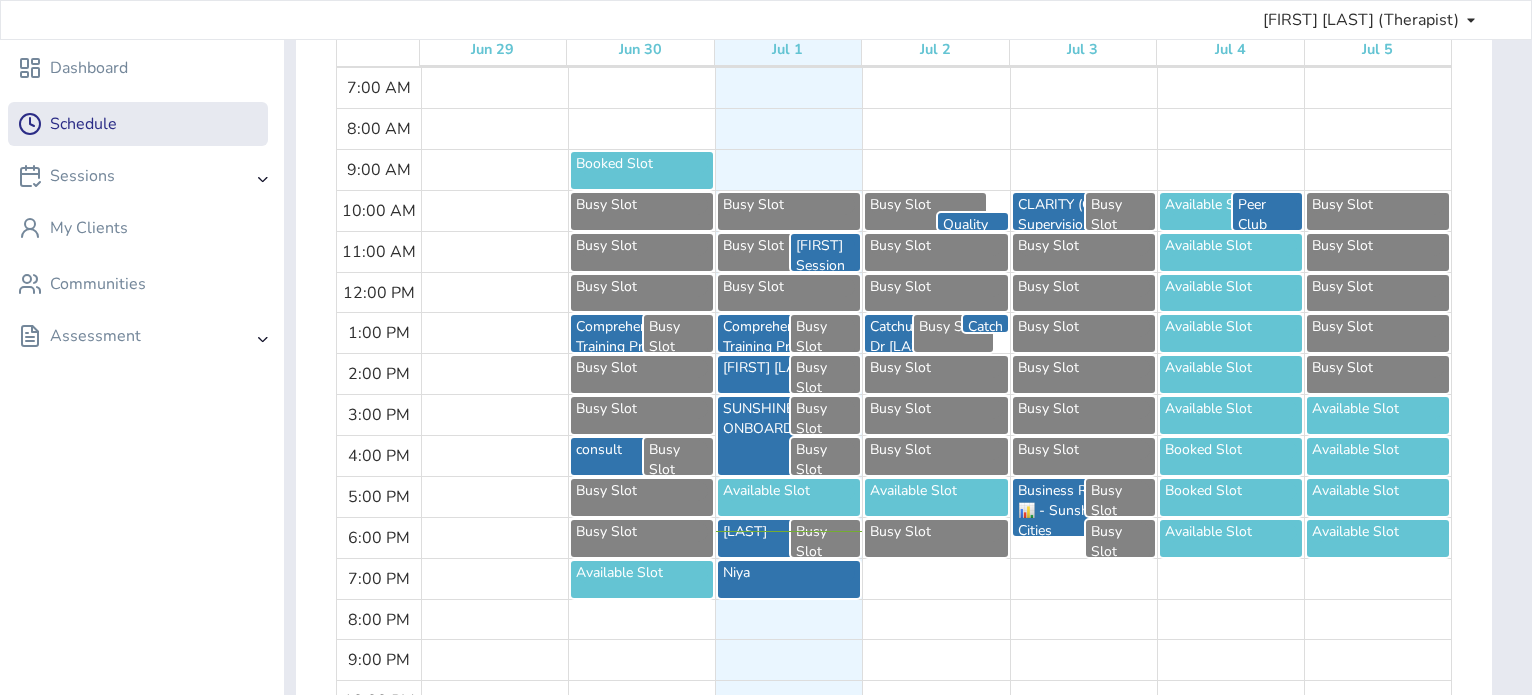 scroll, scrollTop: 0, scrollLeft: 0, axis: both 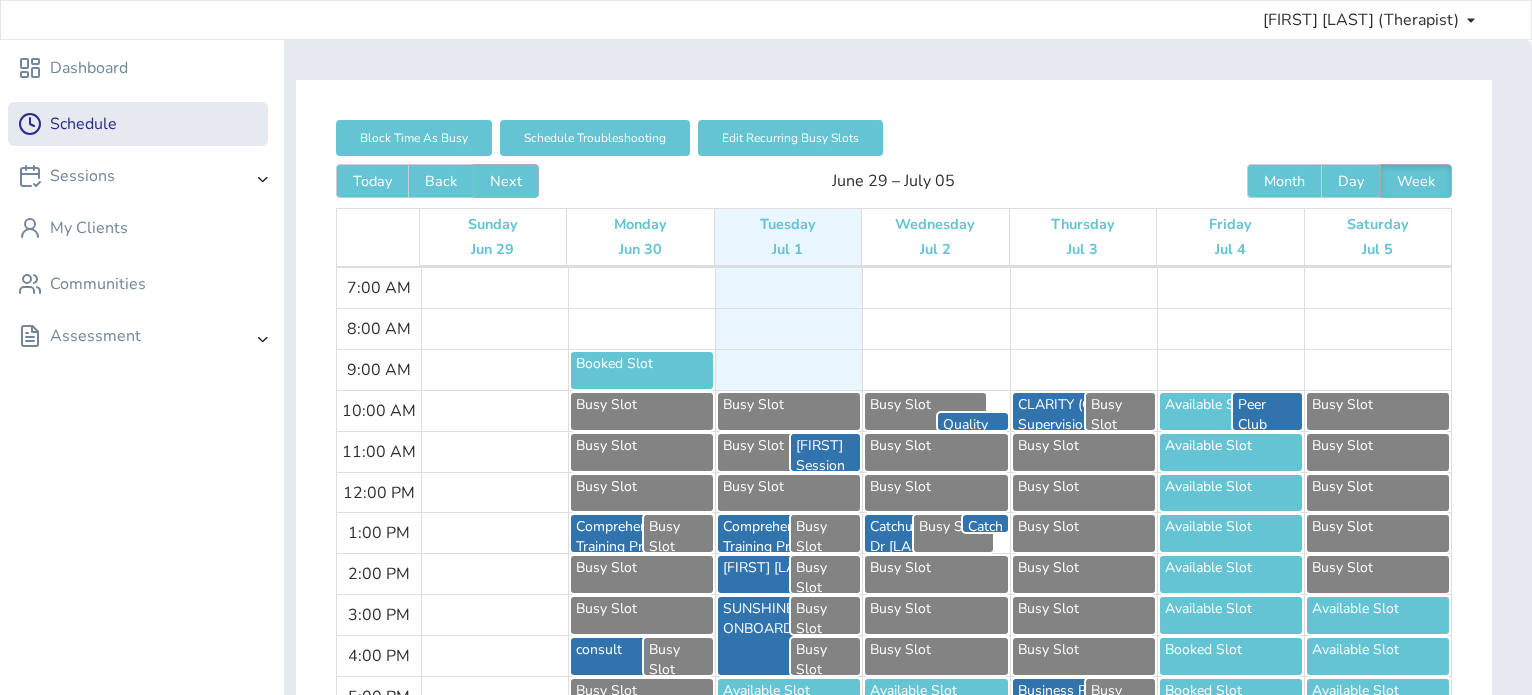 click on "Next" at bounding box center [506, 181] 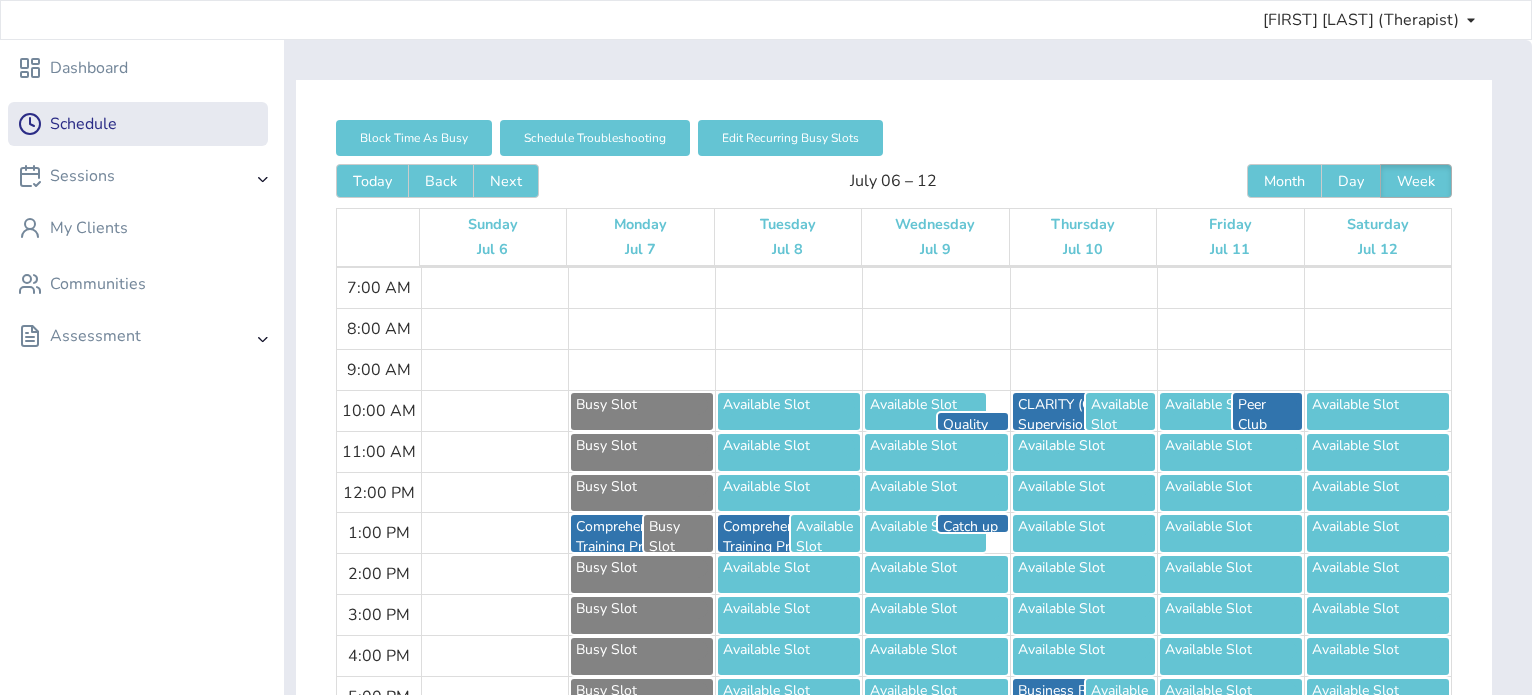 click on "Busy Slot" at bounding box center (642, 411) 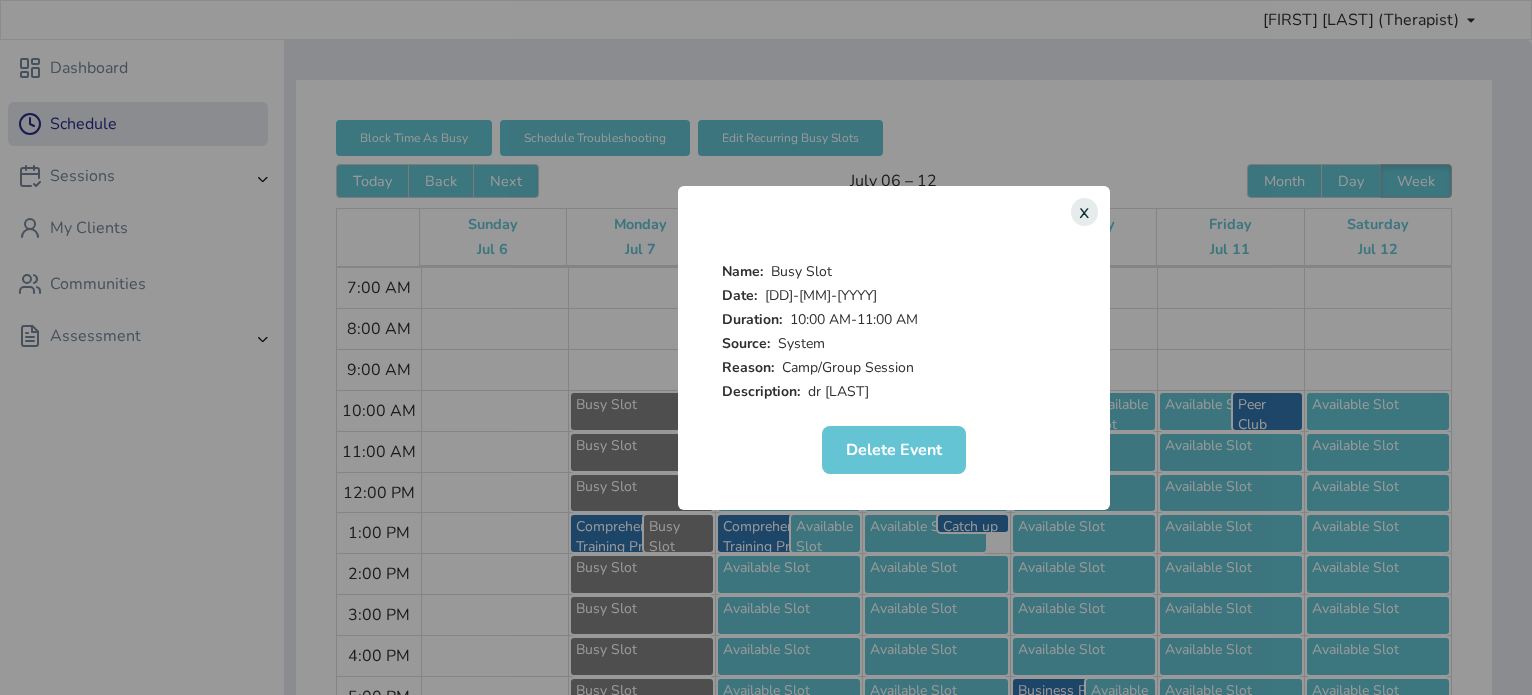 click on "Delete Event" at bounding box center [894, 450] 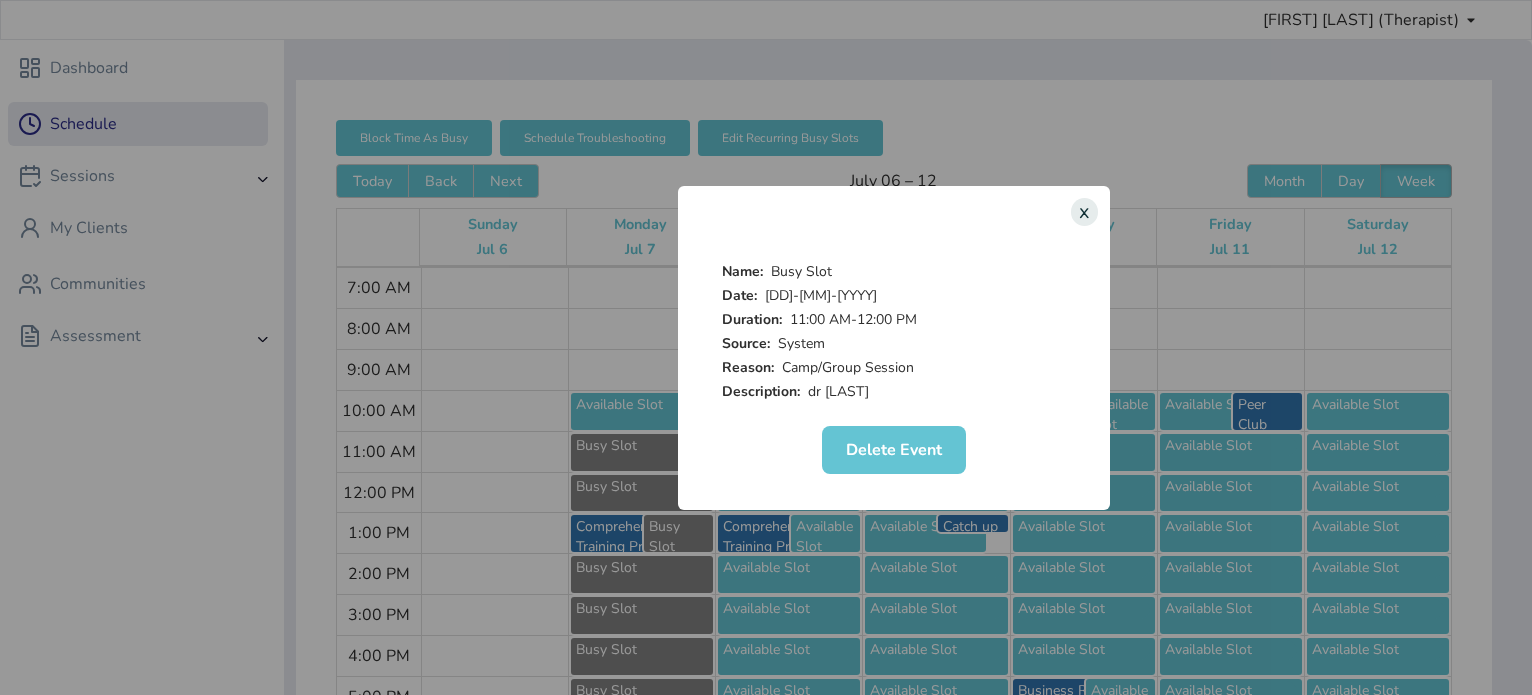 click on "Name: Busy Slot Date: 07-07-2025 Duration: 11:00 AM - 12:00 PM Source: System Reason: Camp/Group Session Description: dr [LAST] Delete Event" at bounding box center (894, 366) 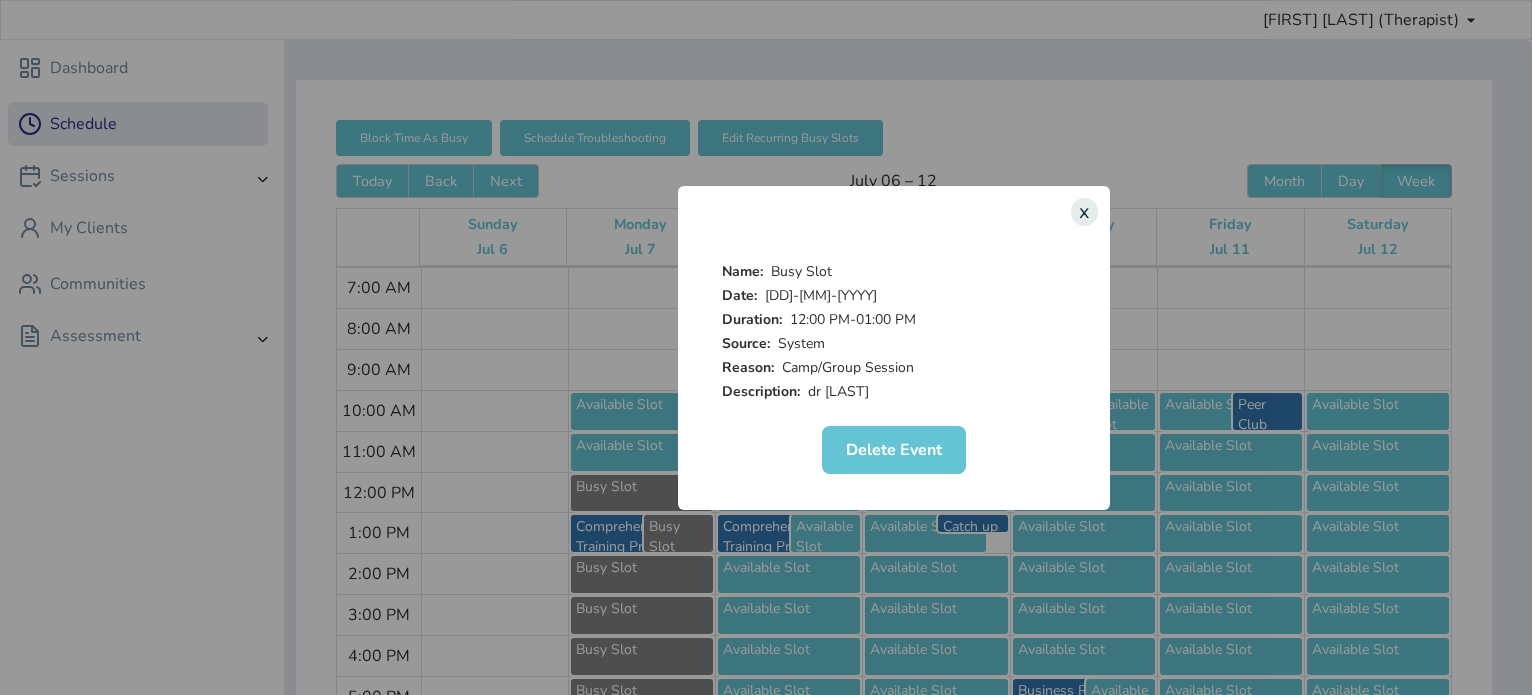 click on "Delete Event" at bounding box center (894, 450) 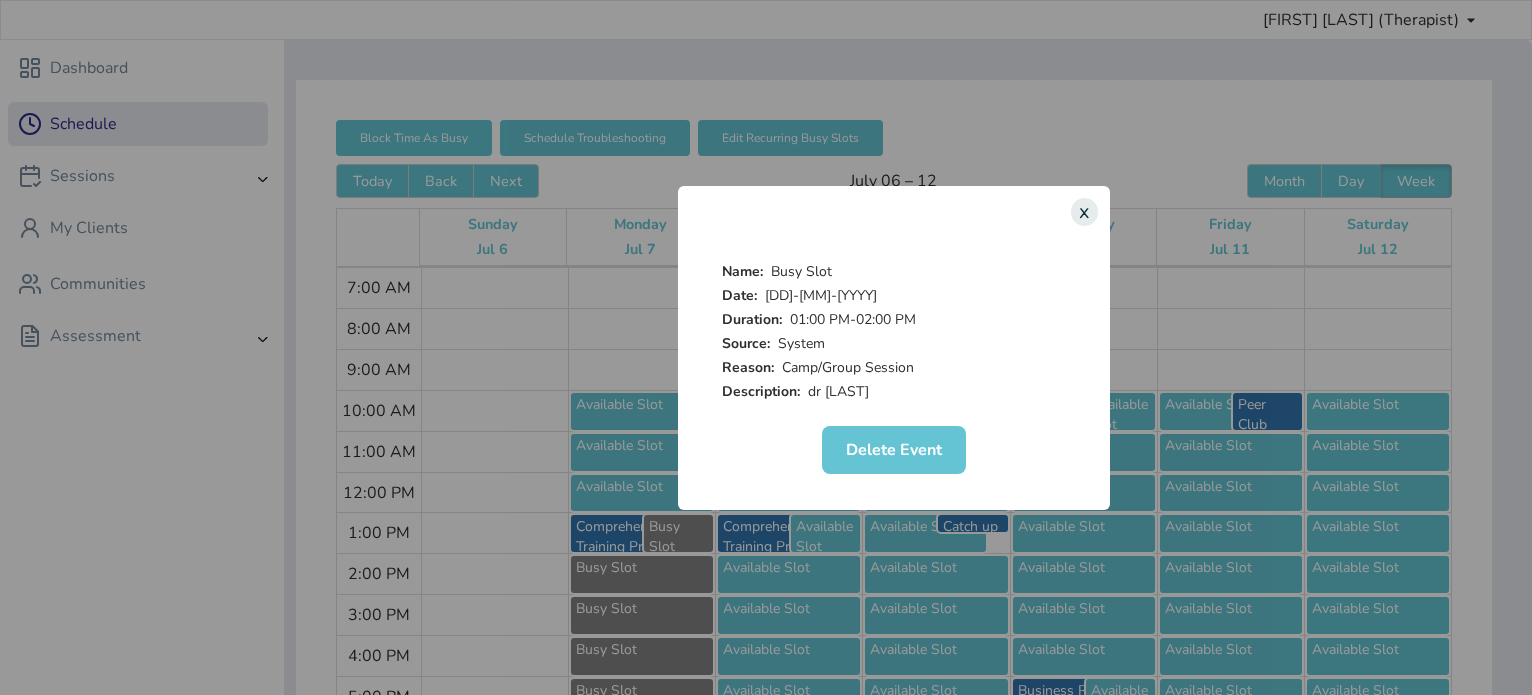 click on "Delete Event" at bounding box center [894, 450] 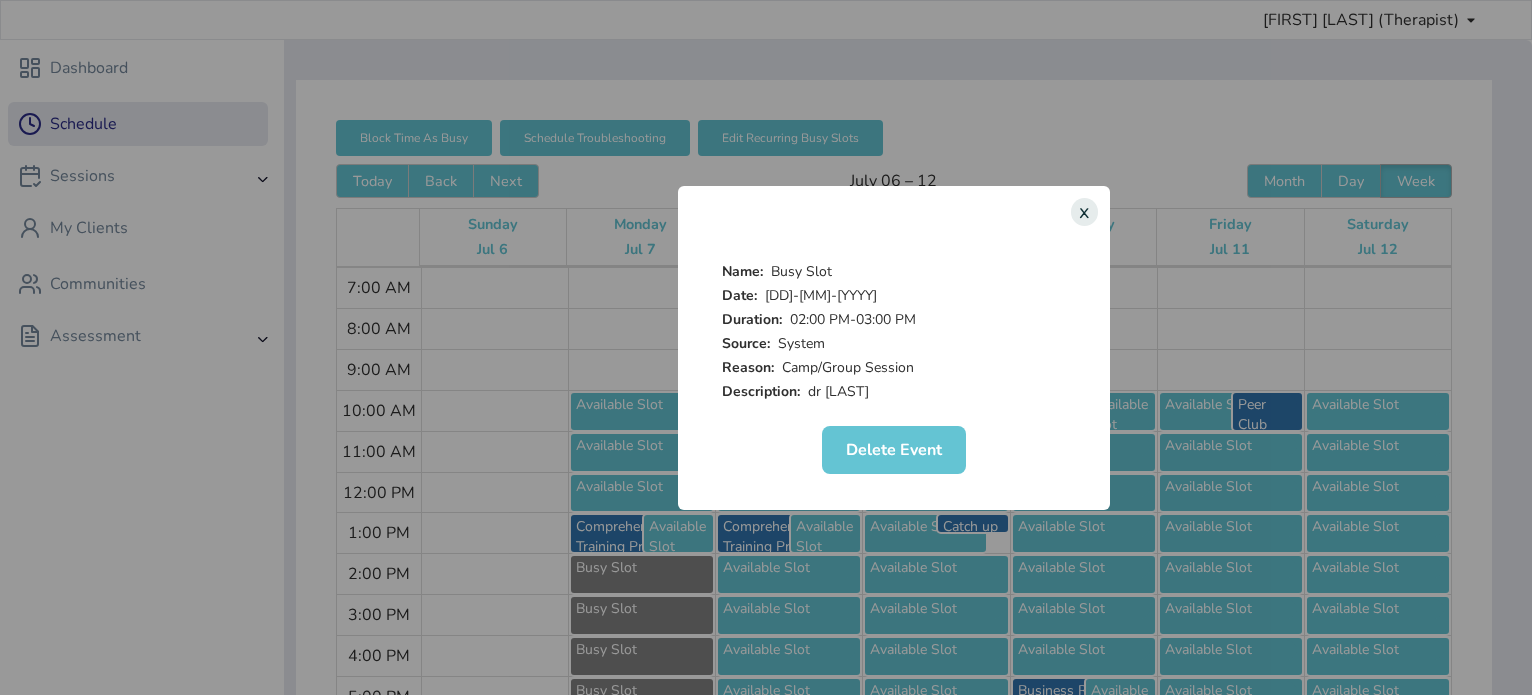 click on "Delete Event" at bounding box center [894, 450] 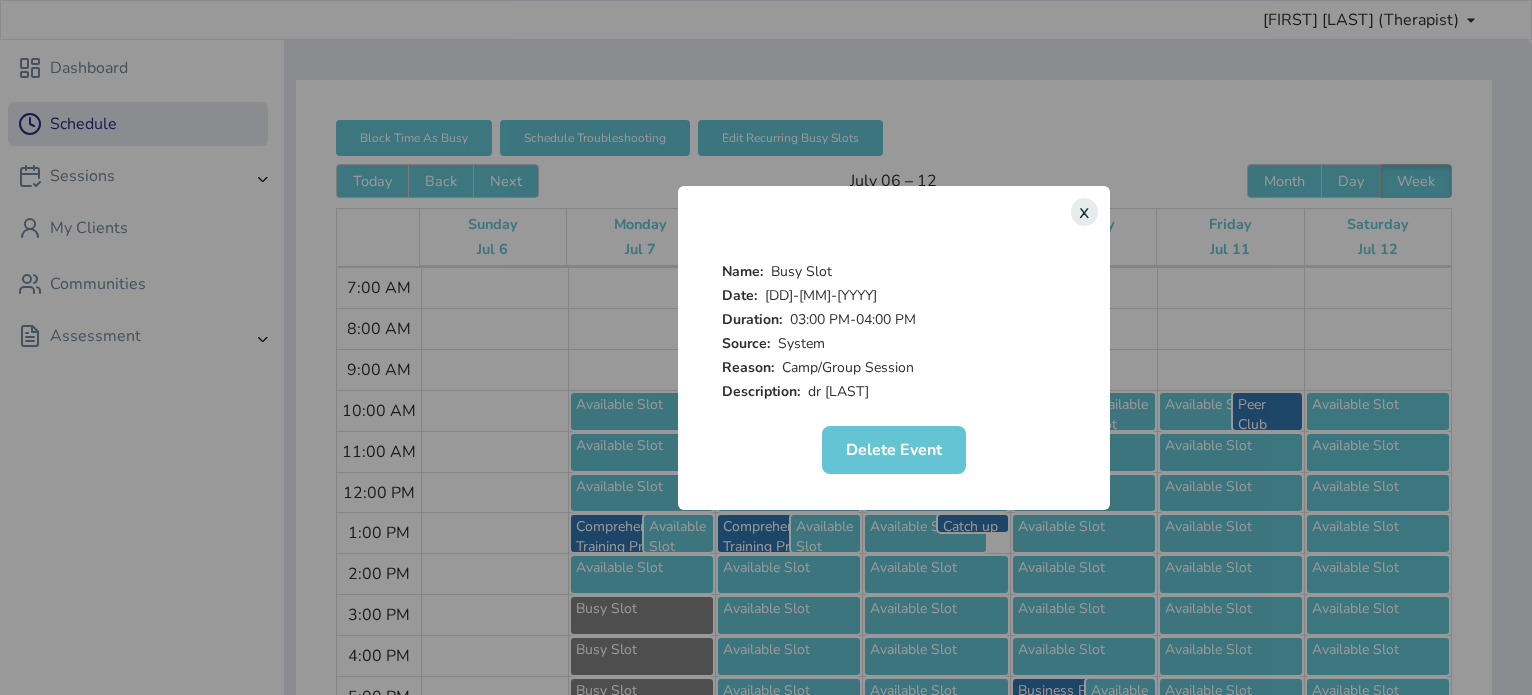 click on "Delete Event" at bounding box center [894, 450] 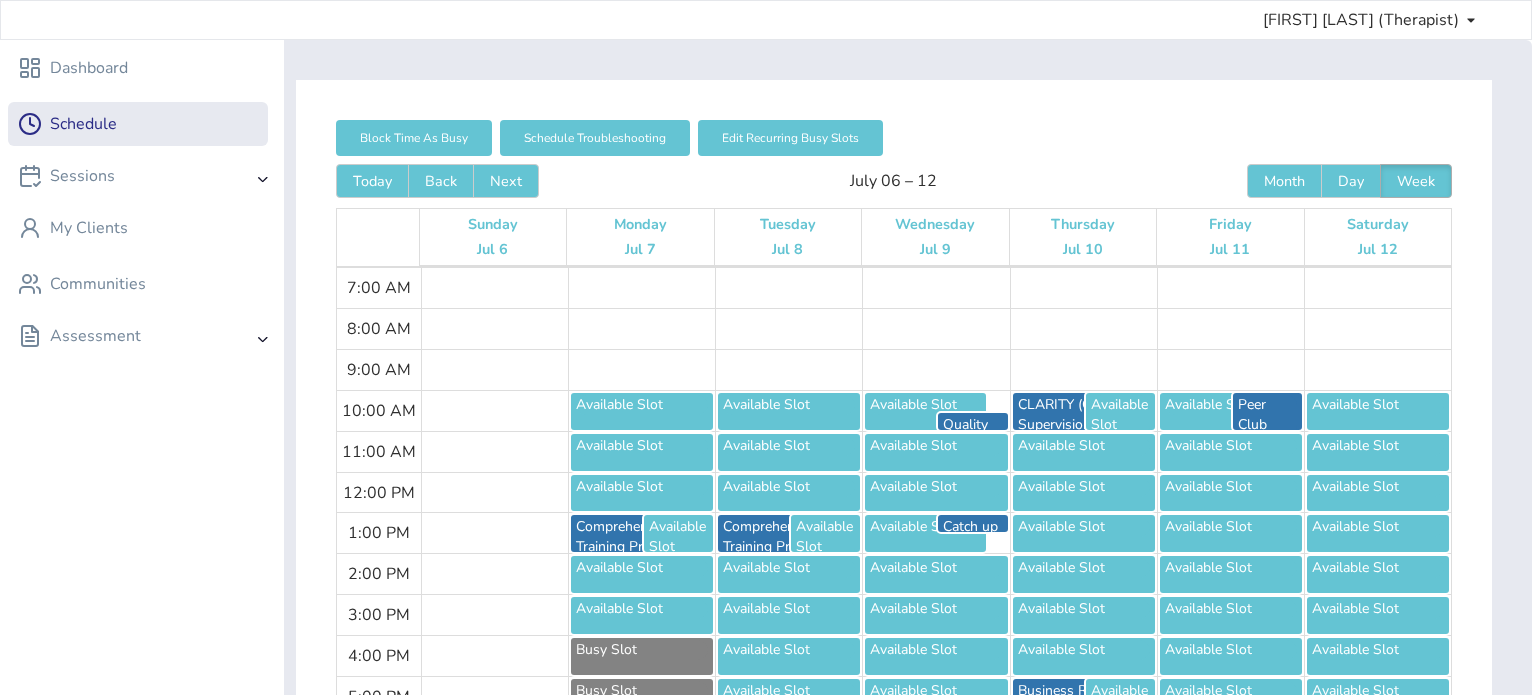 scroll, scrollTop: 200, scrollLeft: 0, axis: vertical 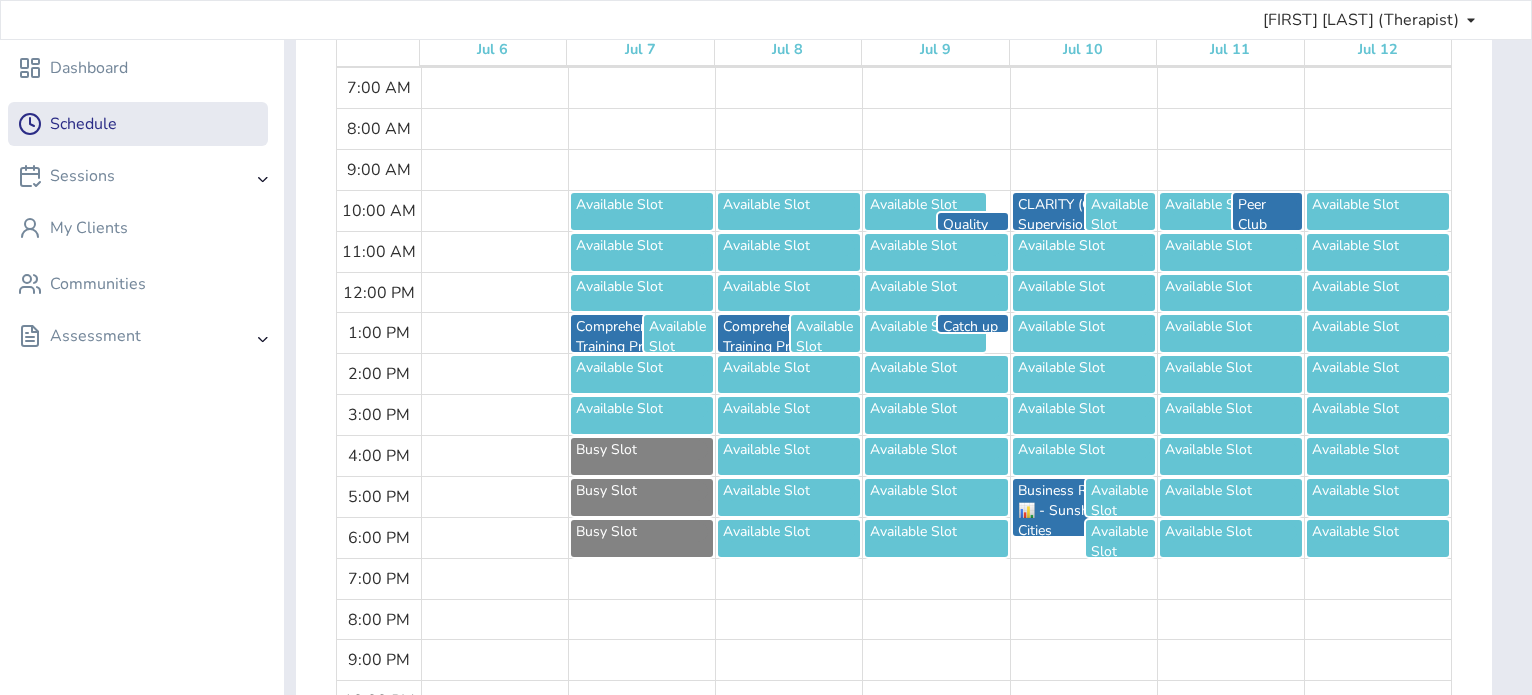 click on "Busy Slot" at bounding box center [642, 205] 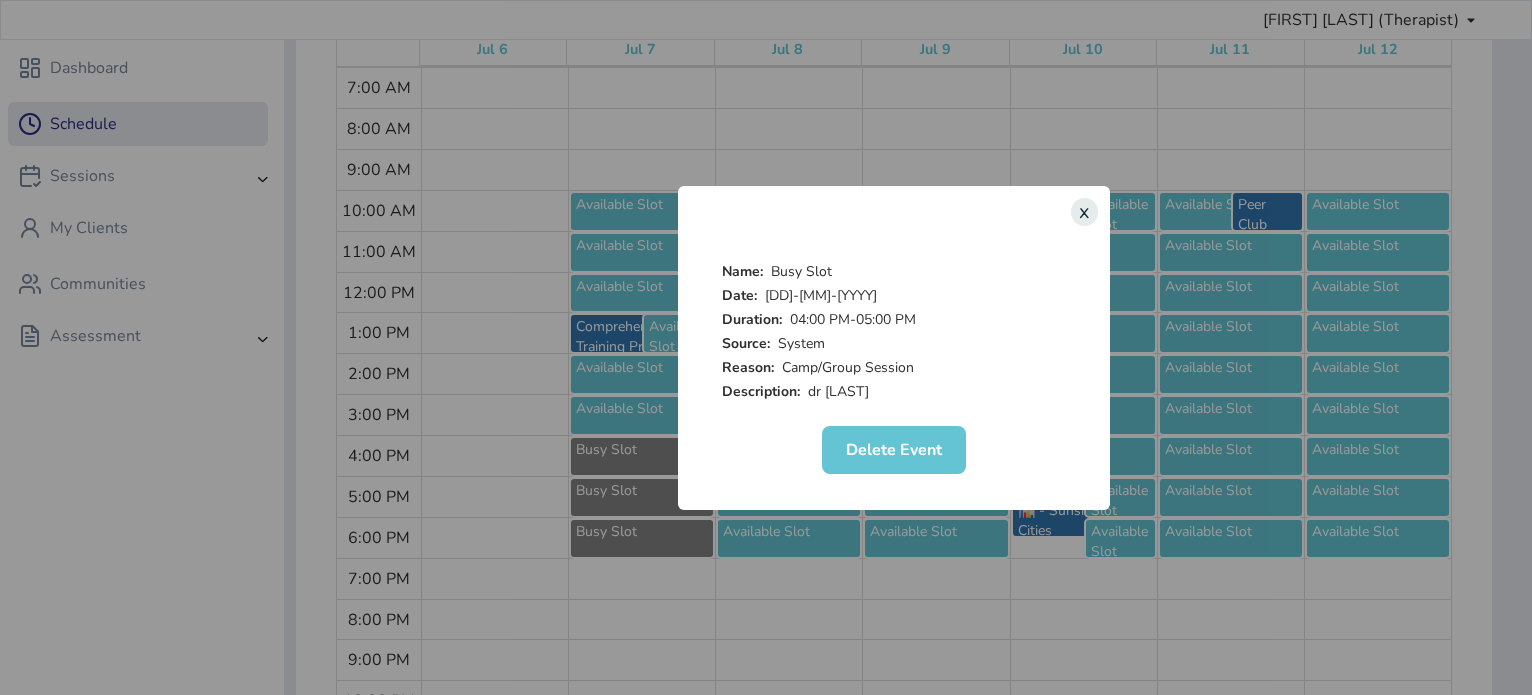 click on "Delete Event" at bounding box center [894, 450] 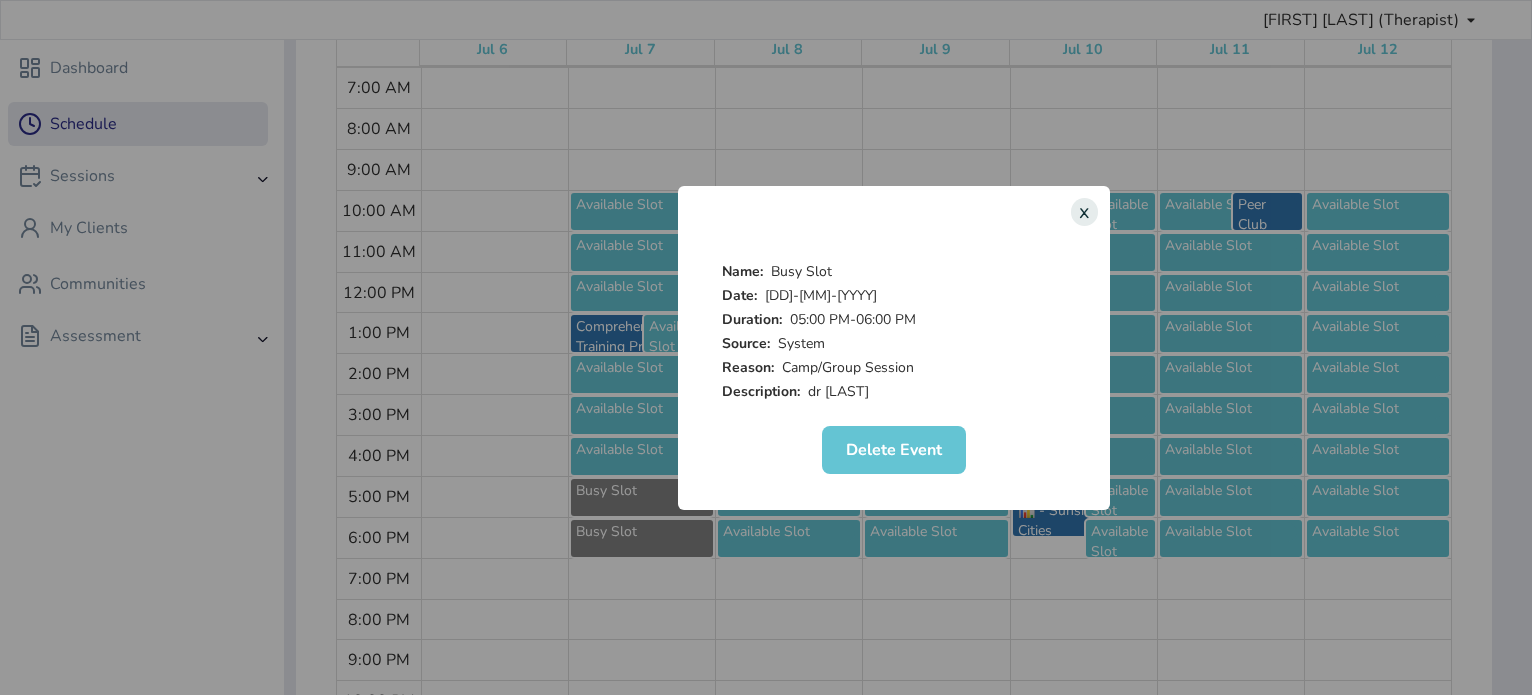 click on "Delete Event" at bounding box center (894, 450) 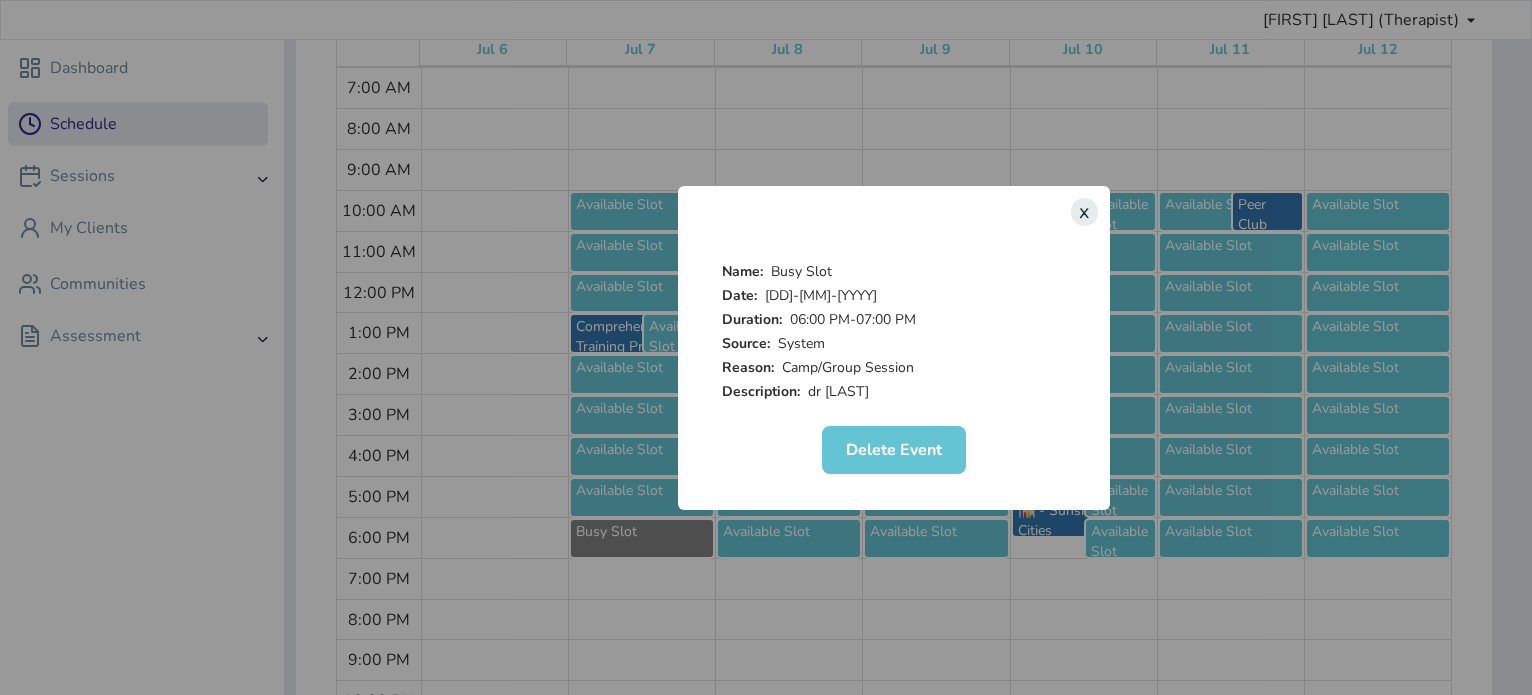 click on "Name: Busy Slot Date: 07-07-2025 Duration: 06:00 PM - 07:00 PM Source: System Reason: Camp/Group Session Description: dr [LAST] Delete Event" at bounding box center [894, 366] 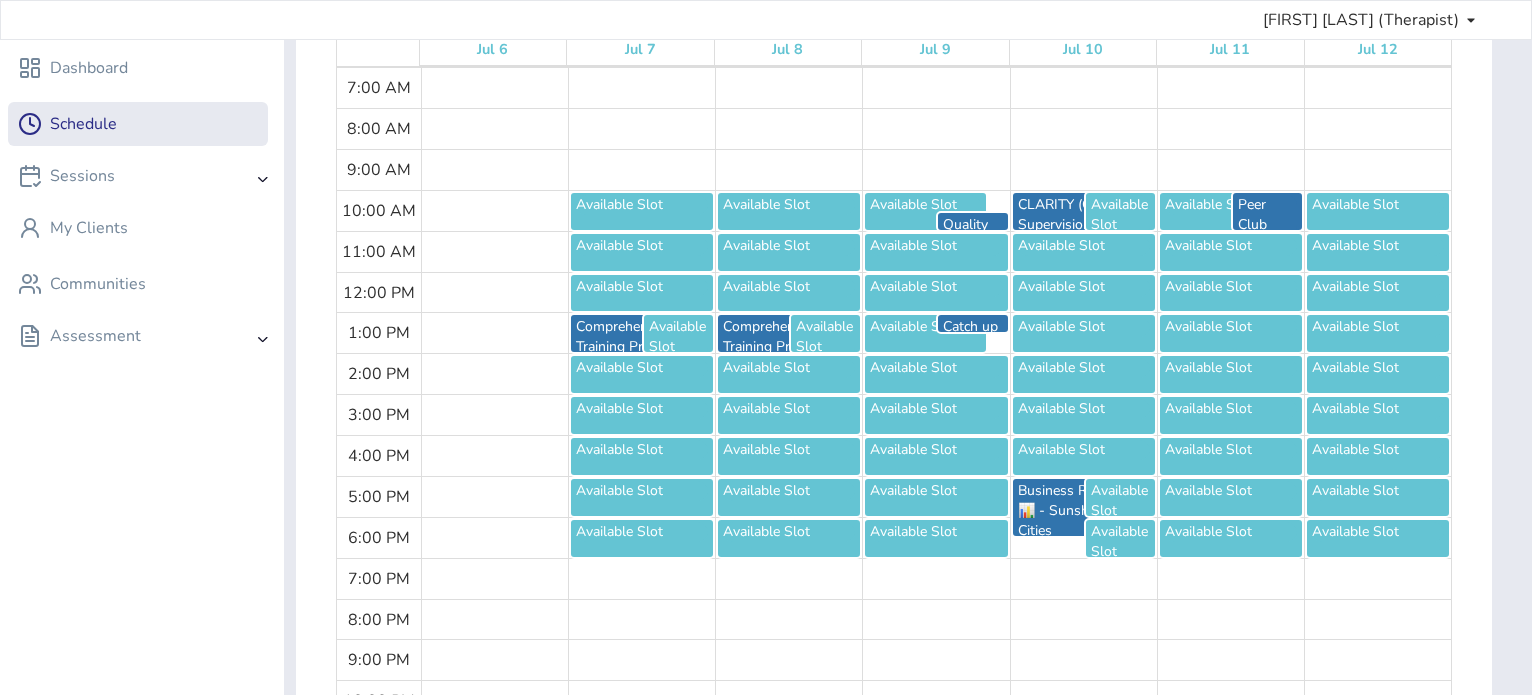 click on "Available Slot" at bounding box center (642, 205) 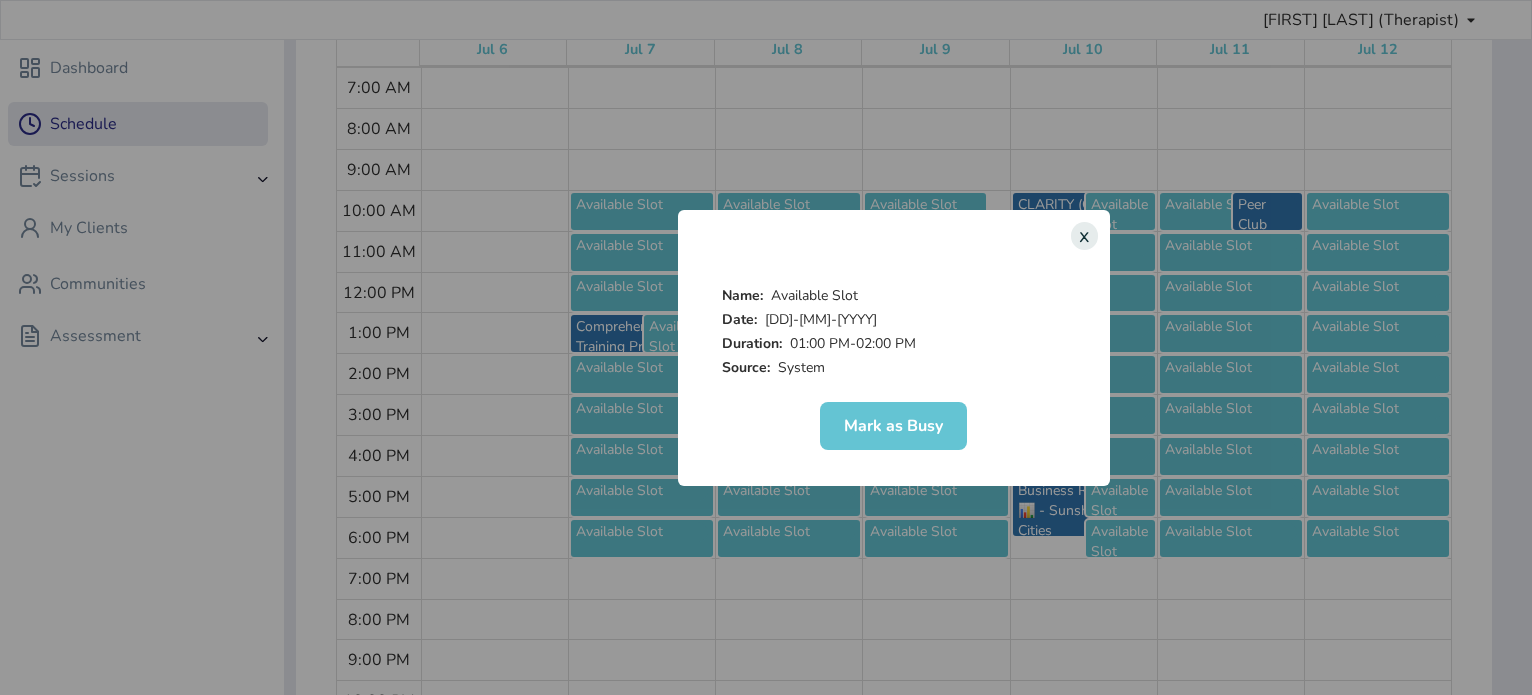 click on "Mark as Busy" at bounding box center [893, 426] 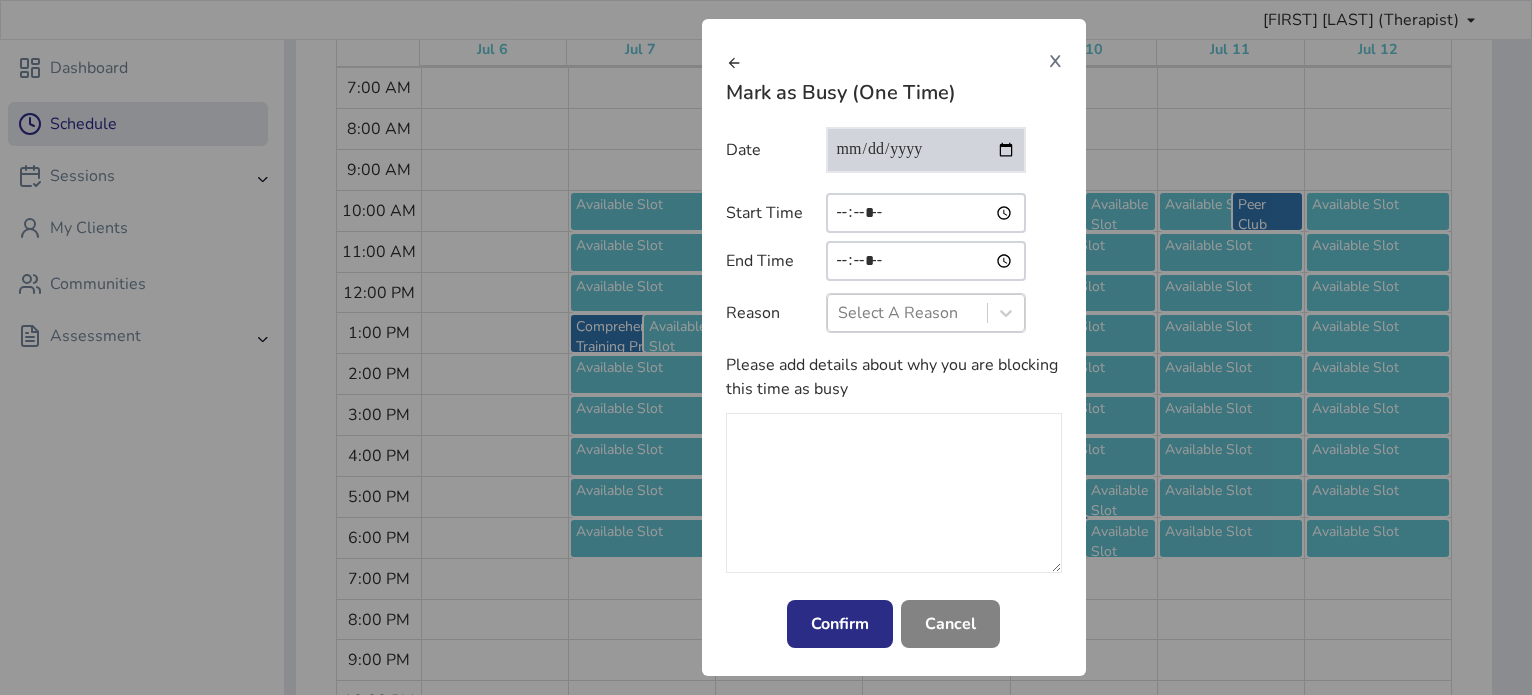 click on "********" at bounding box center [926, 261] 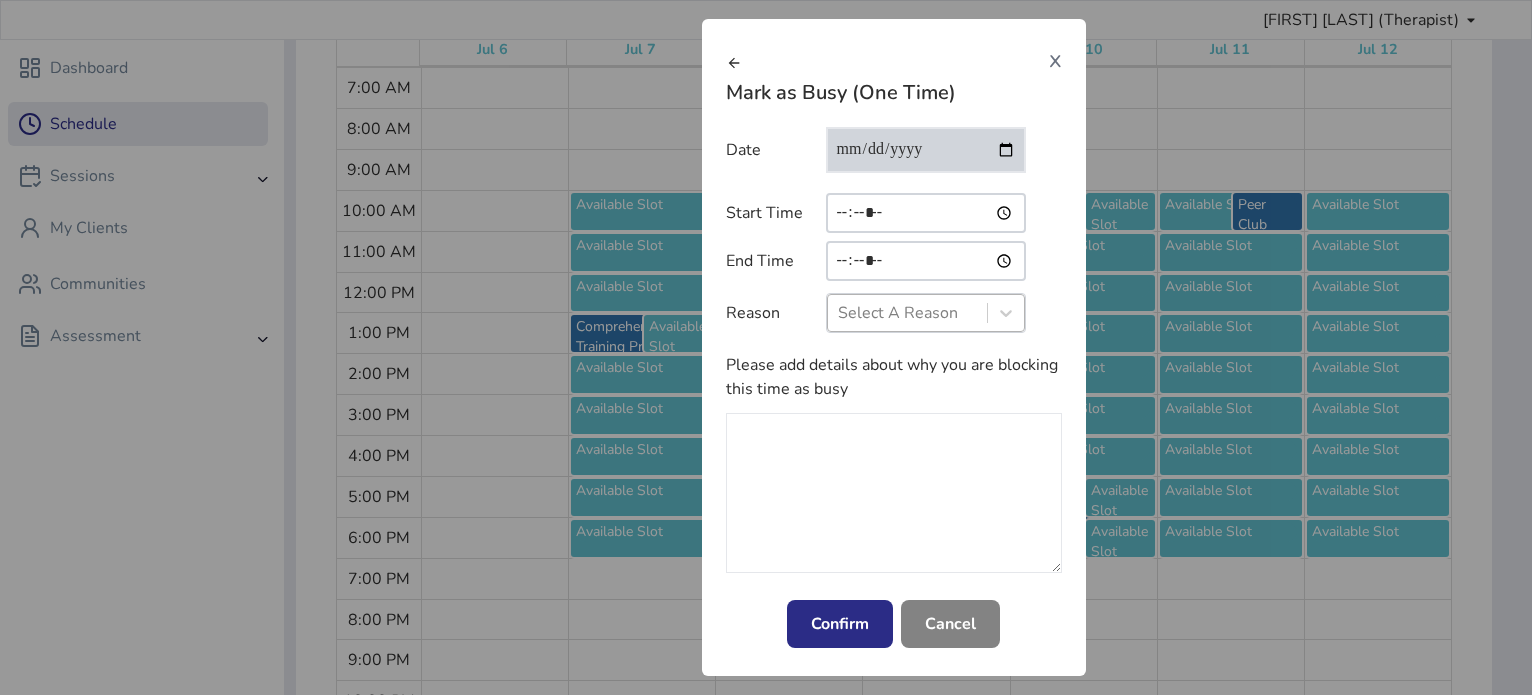 type on "*****" 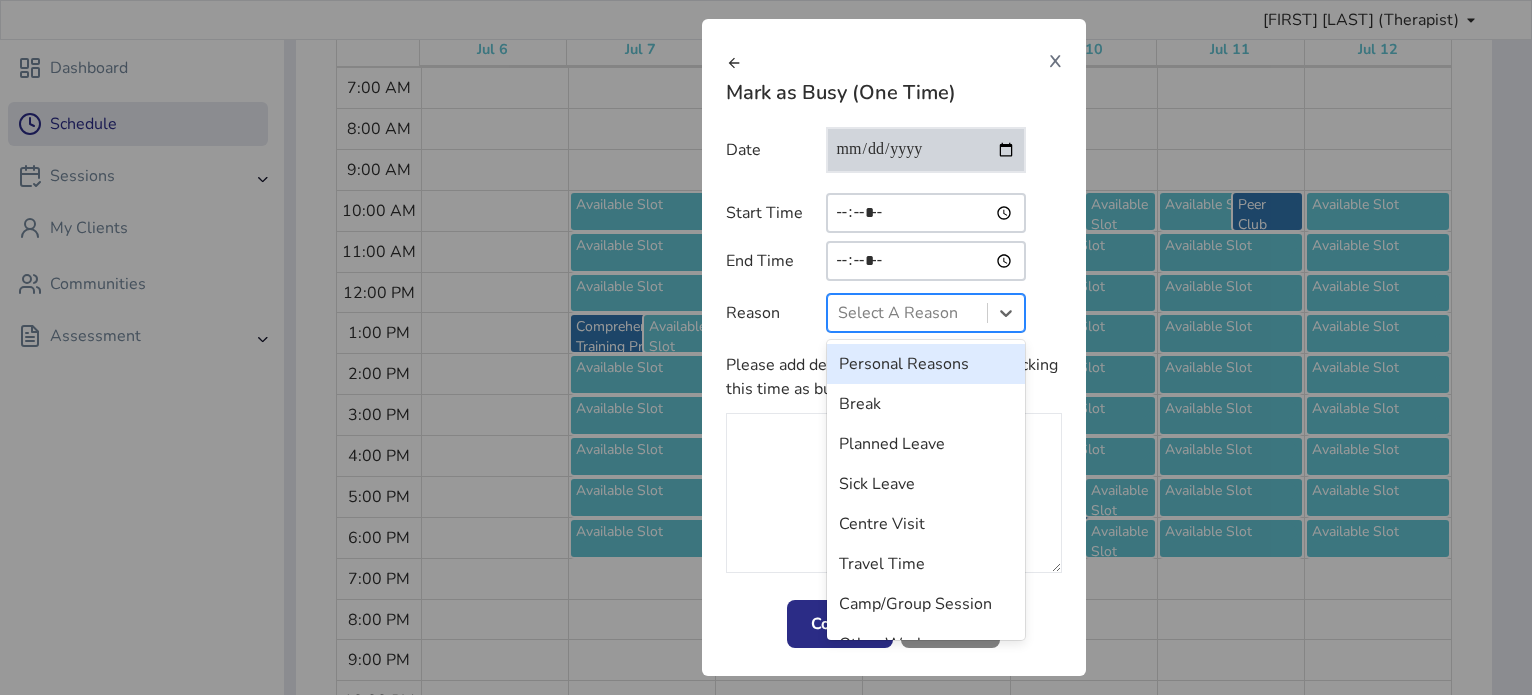 click at bounding box center (907, 313) 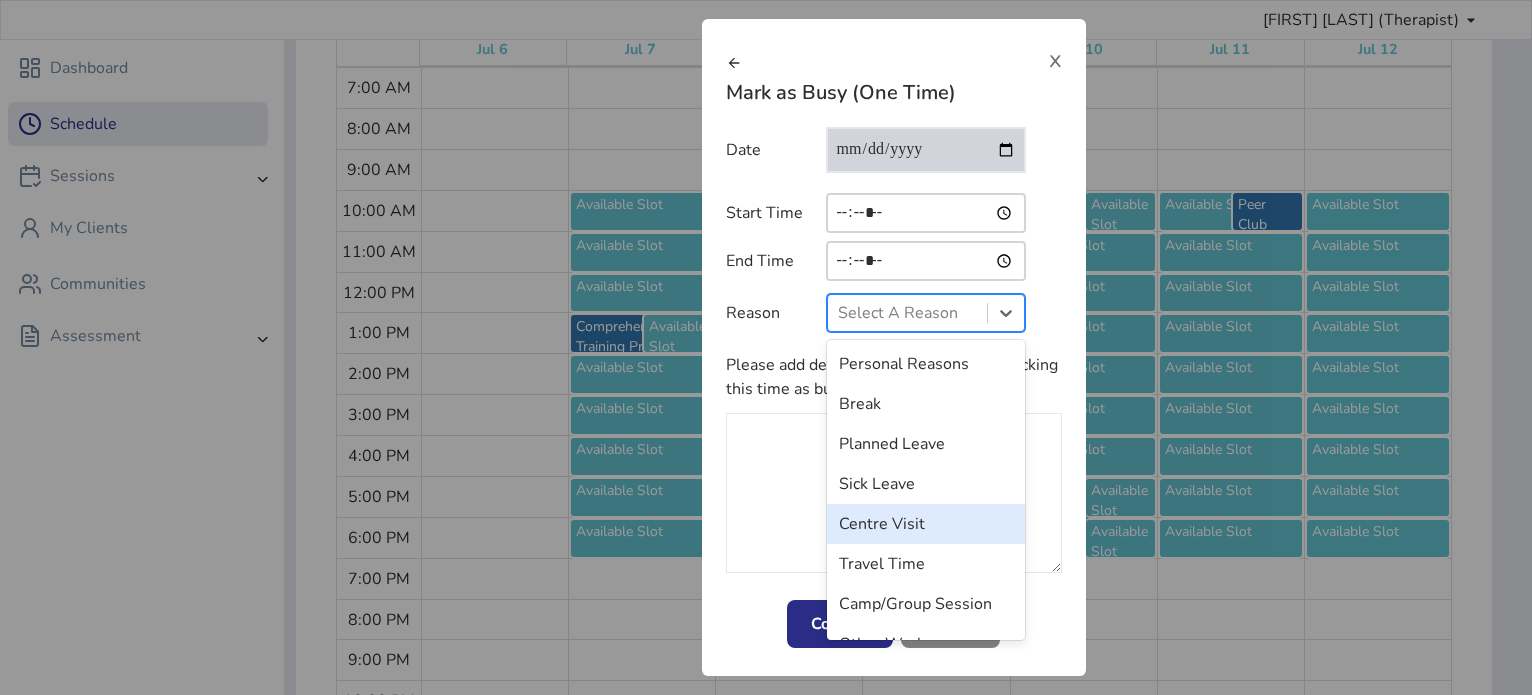 click on "Centre Visit" at bounding box center [926, 524] 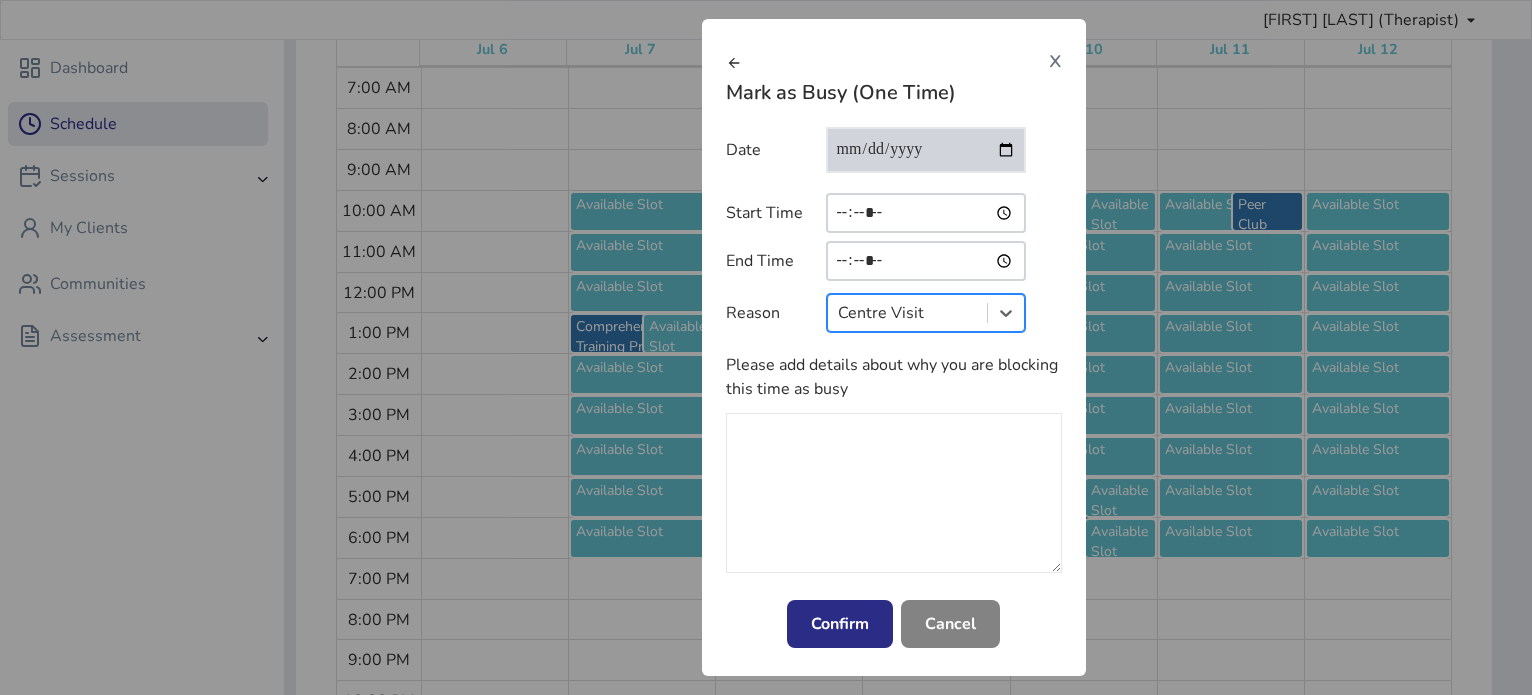click at bounding box center [894, 493] 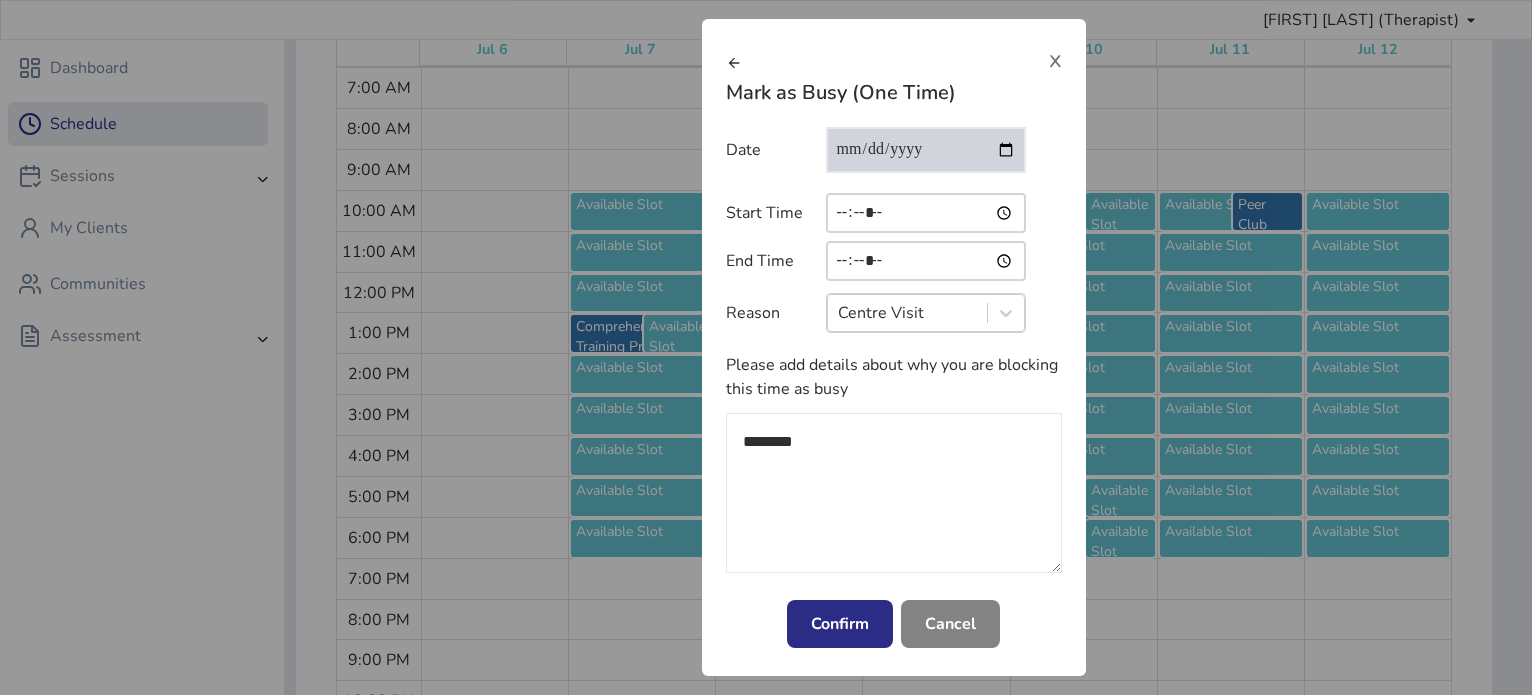 type on "********" 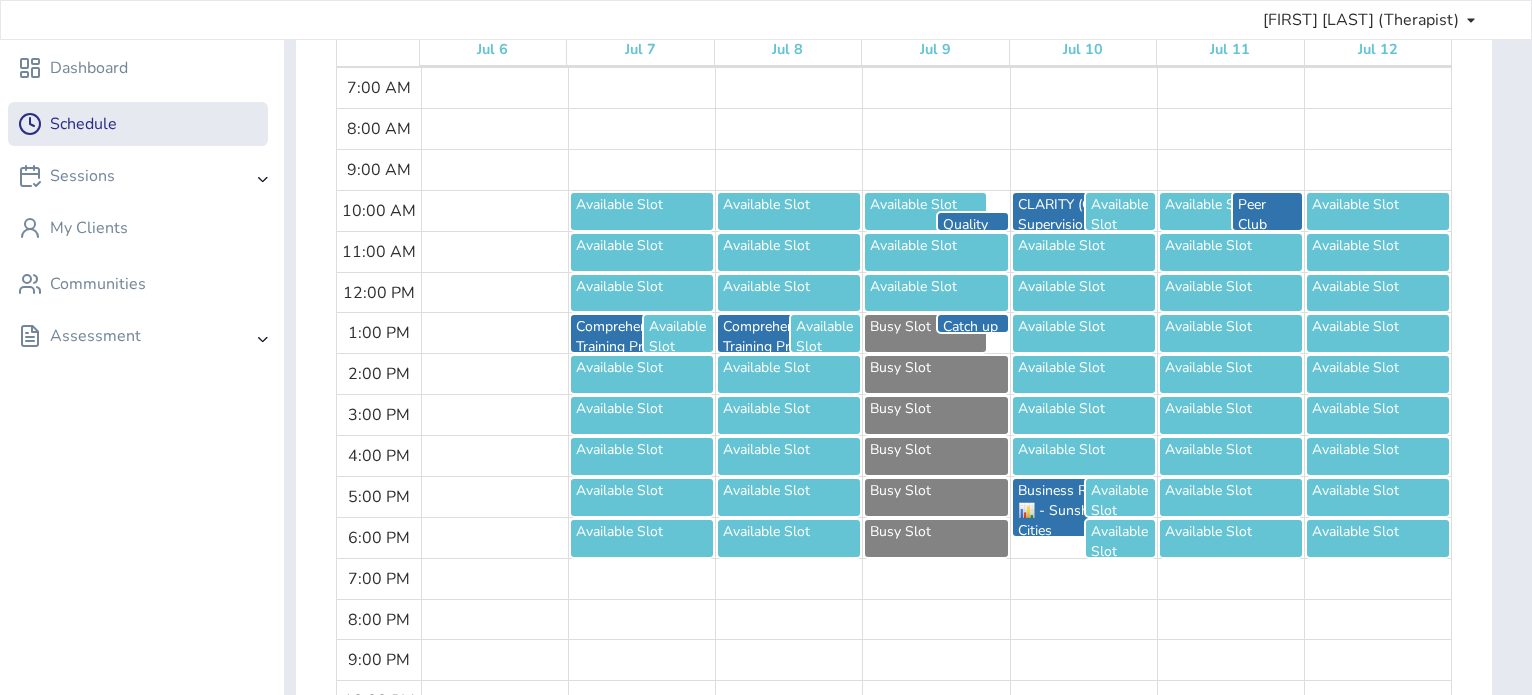 click on "Available Slot" at bounding box center (642, 205) 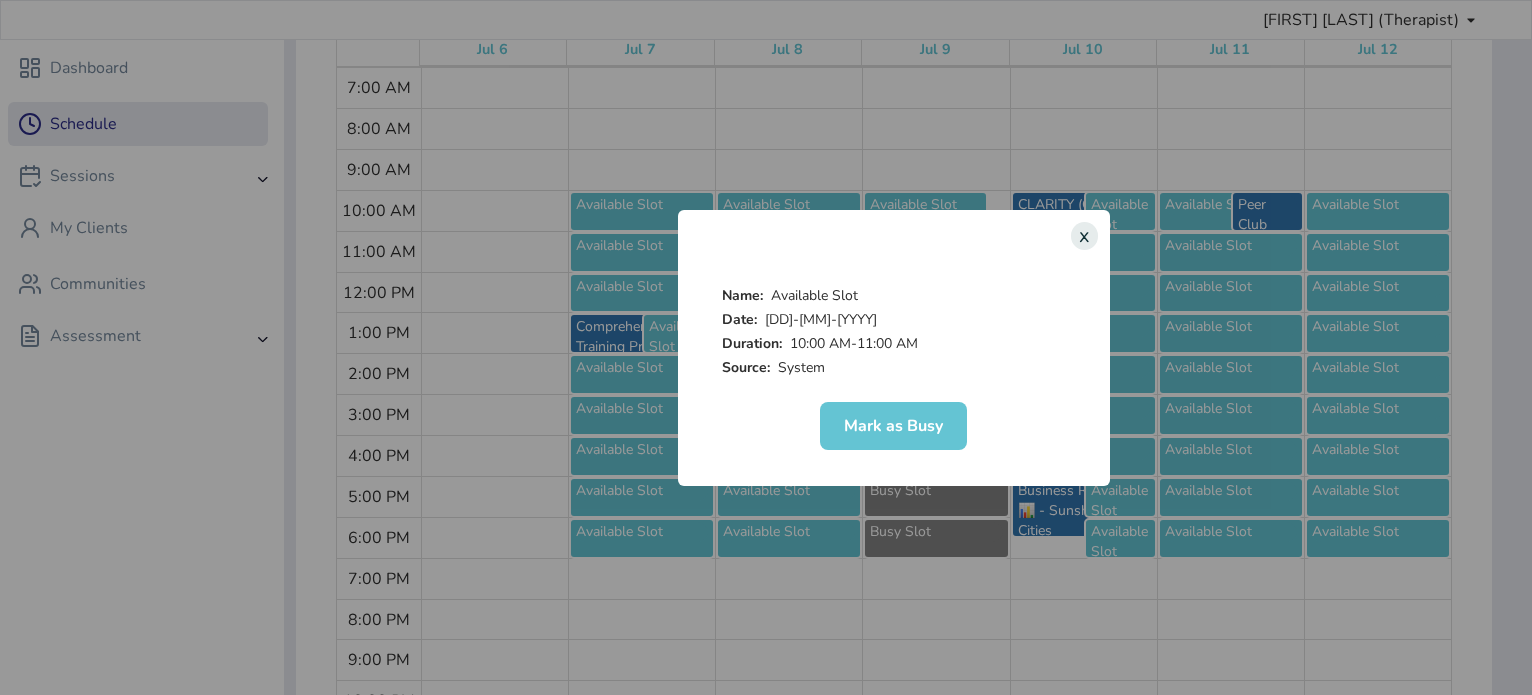 click on "Mark as Busy" at bounding box center (893, 426) 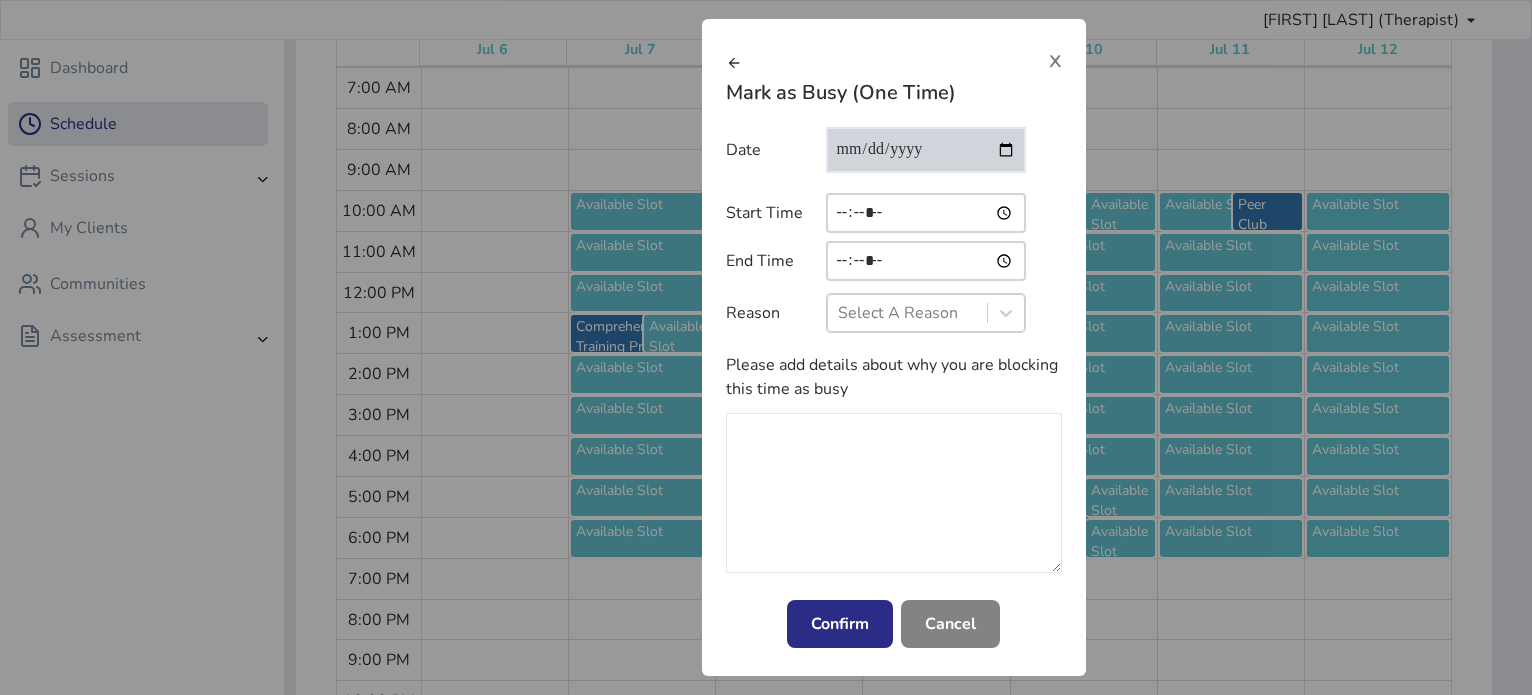 click on "********" at bounding box center (926, 261) 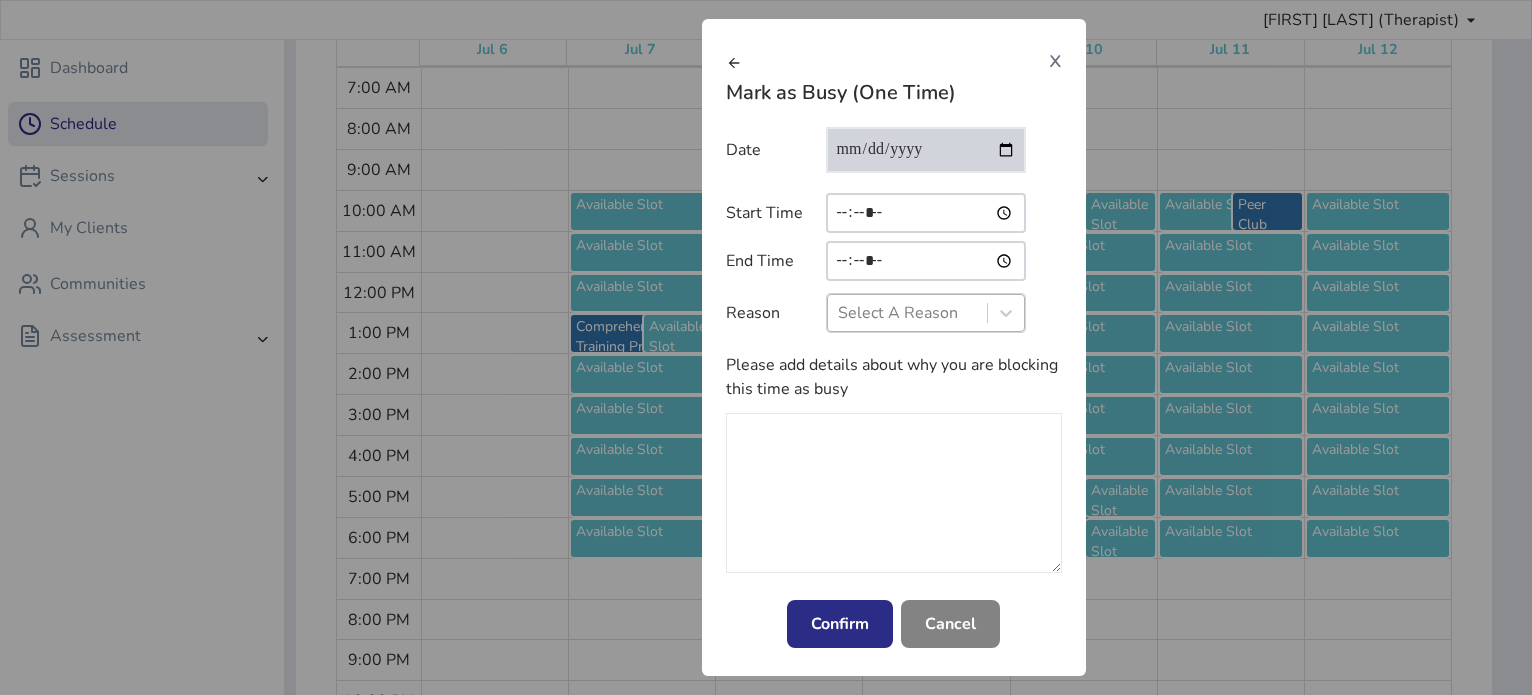 type on "*****" 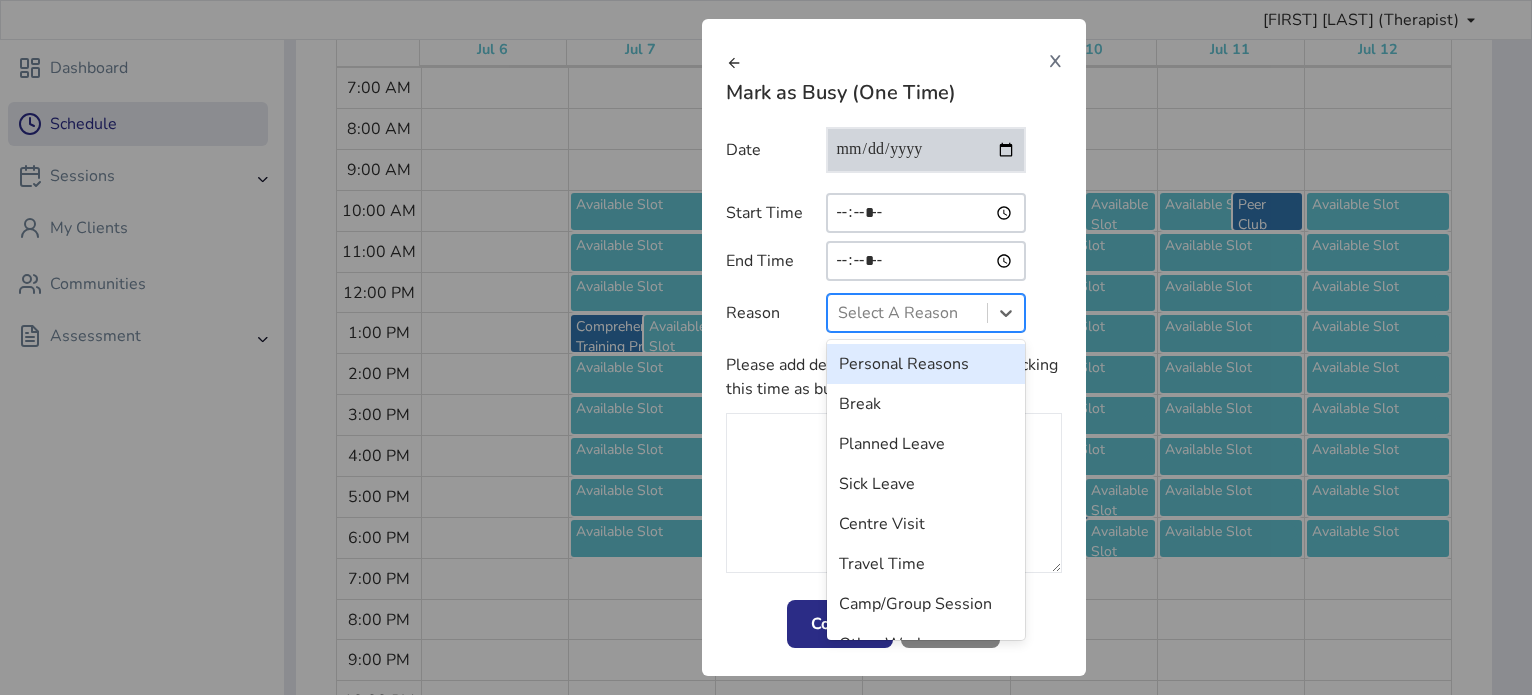 click at bounding box center (907, 313) 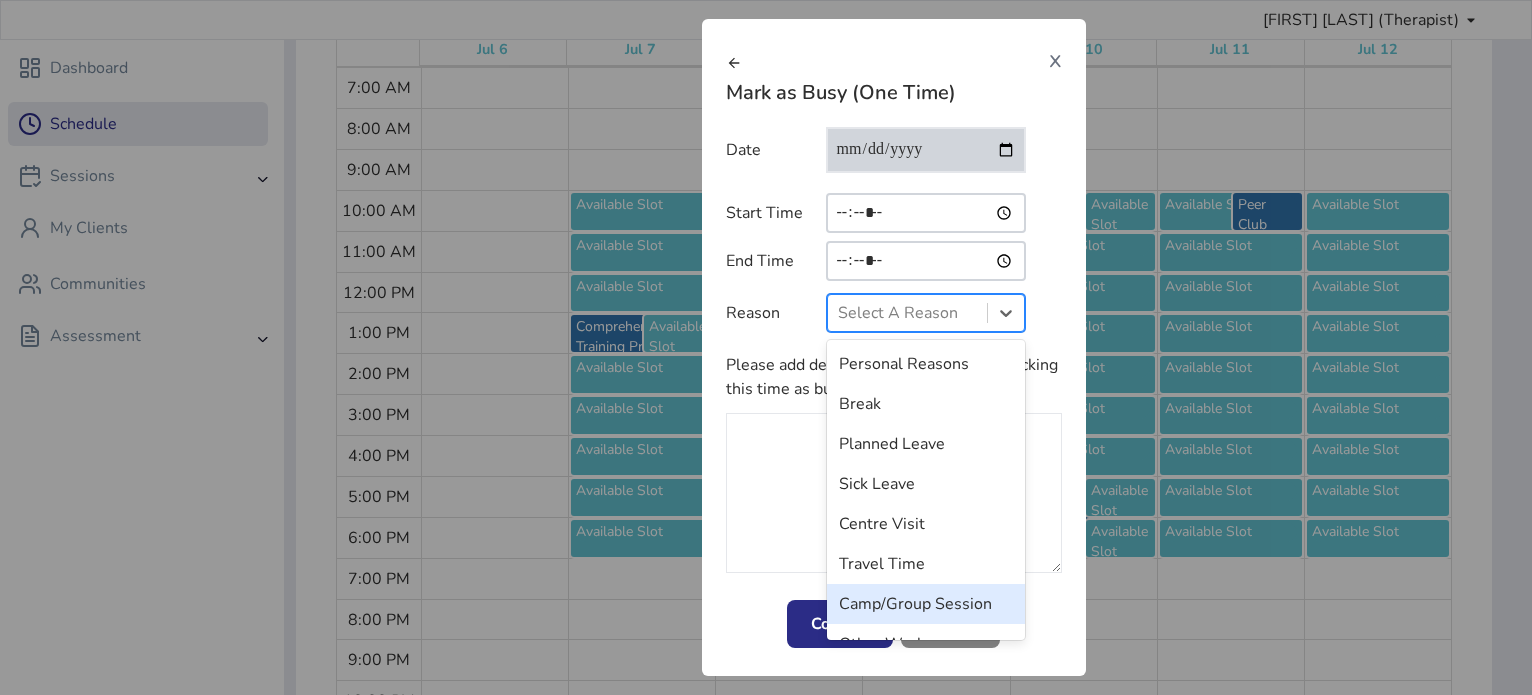 scroll, scrollTop: 52, scrollLeft: 0, axis: vertical 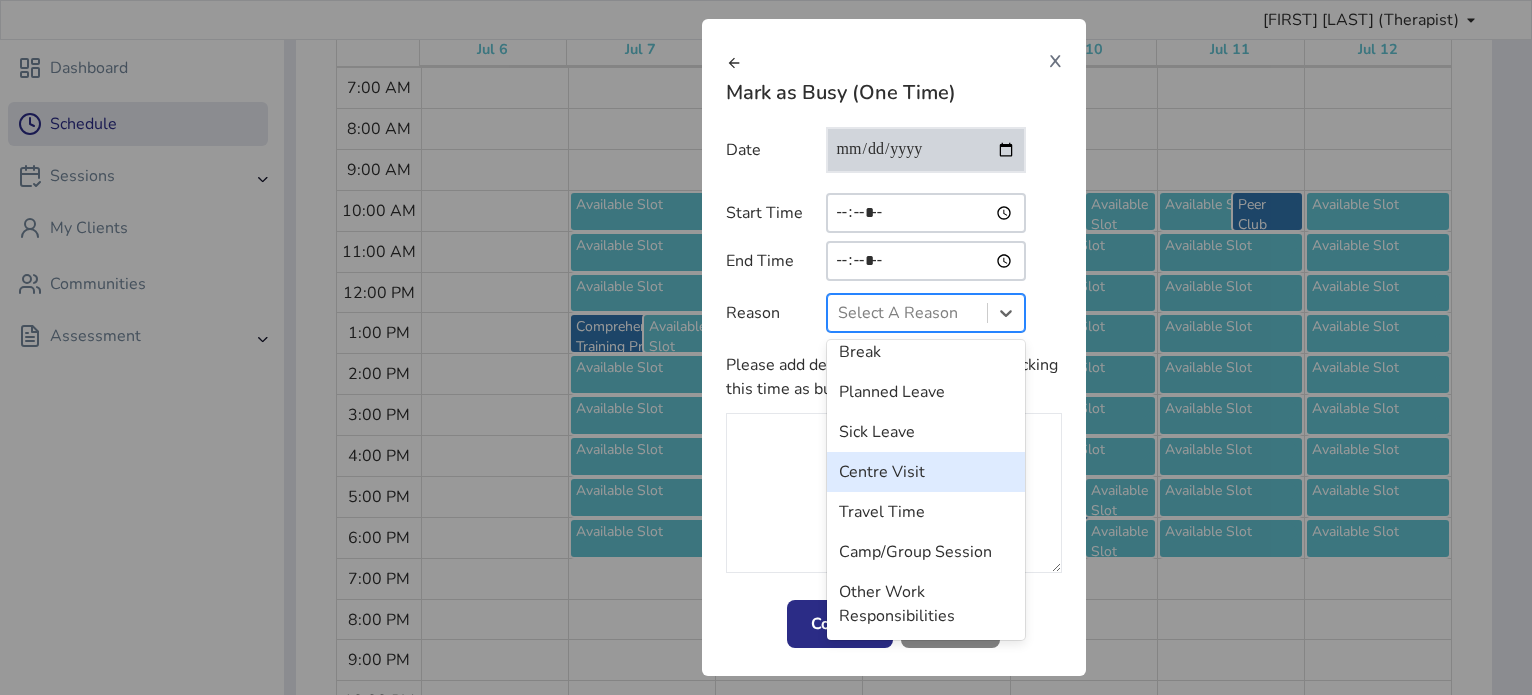 click on "Centre Visit" at bounding box center (926, 472) 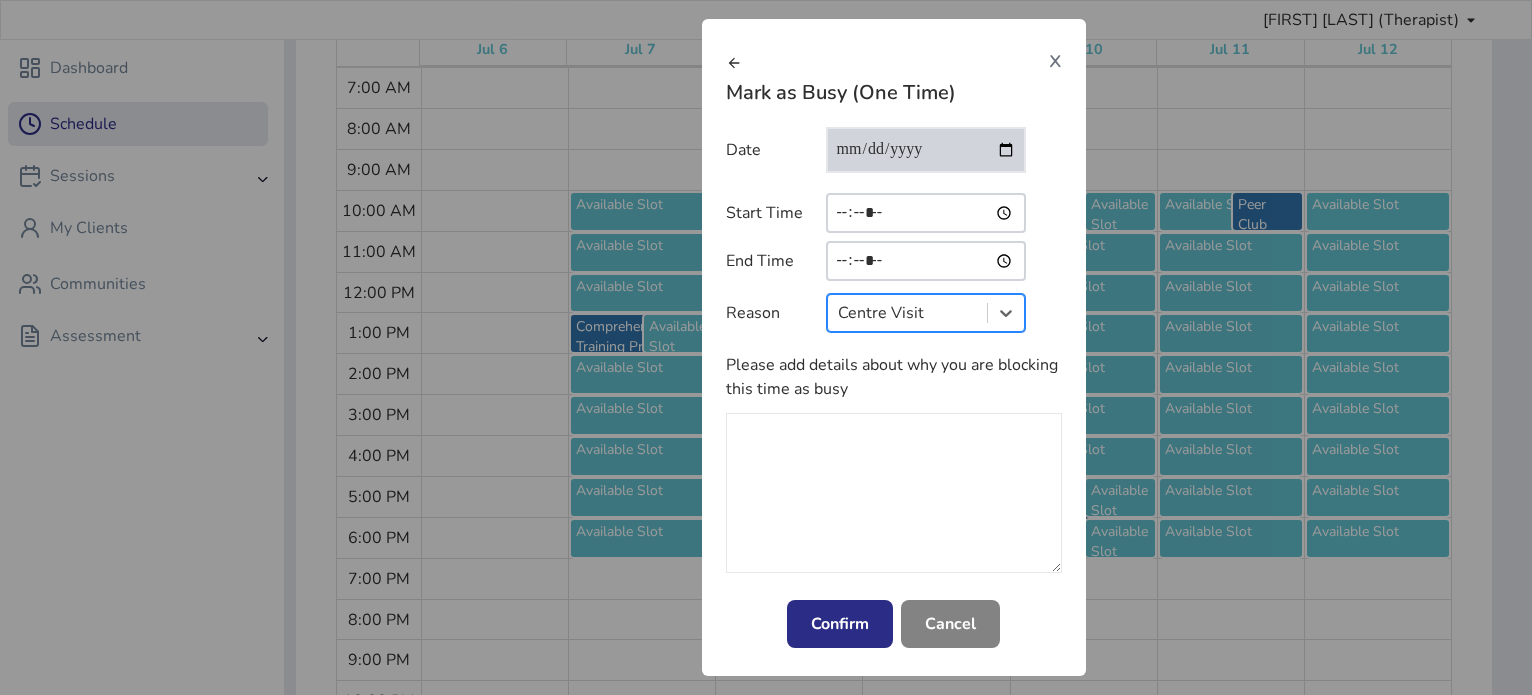 click at bounding box center [894, 493] 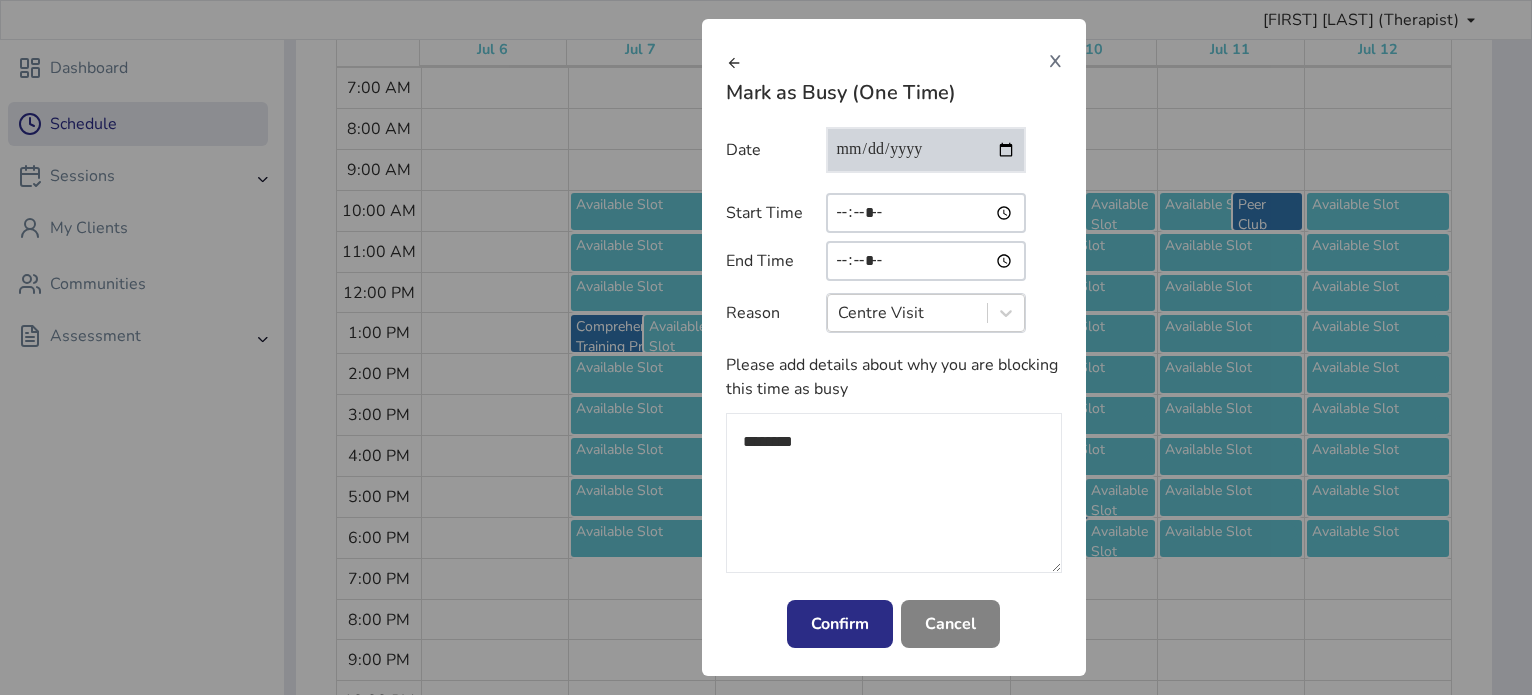 type on "********" 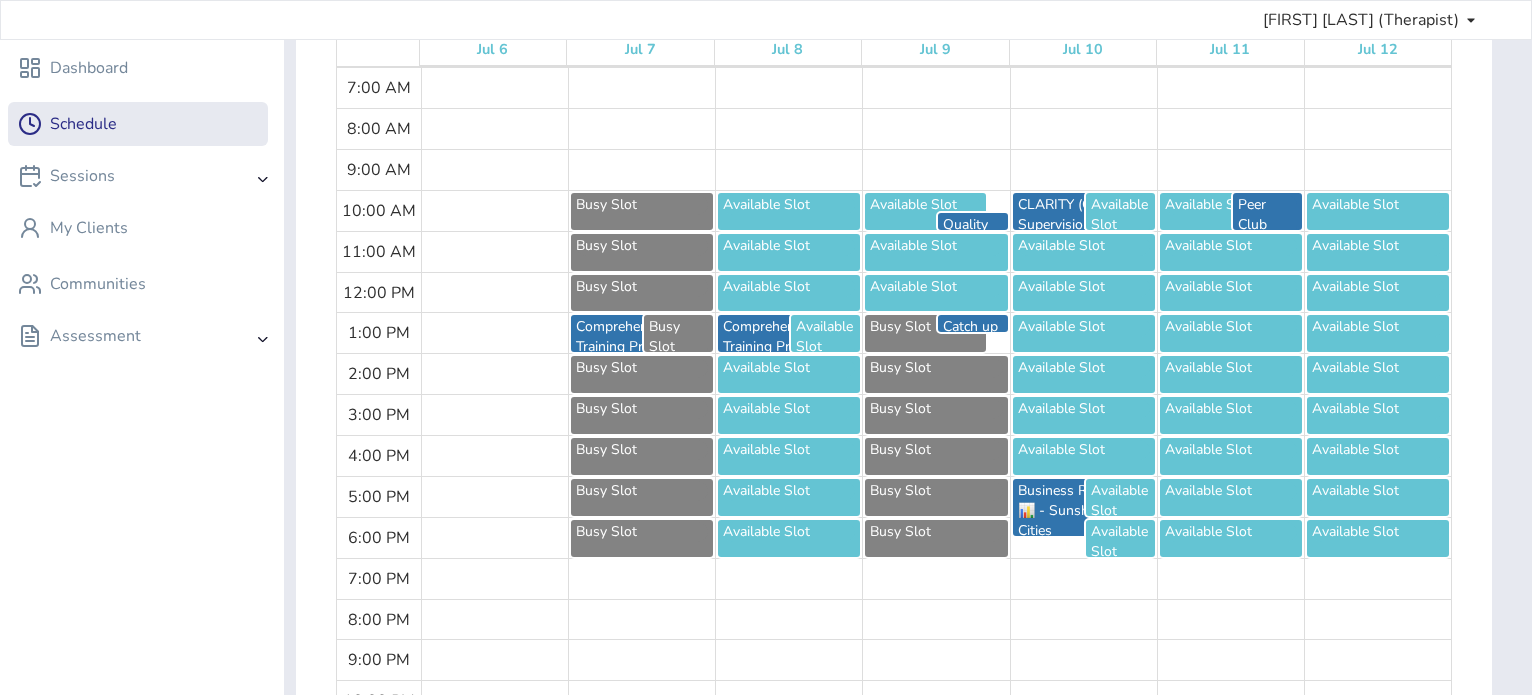 click on "Busy Slot" at bounding box center [642, 205] 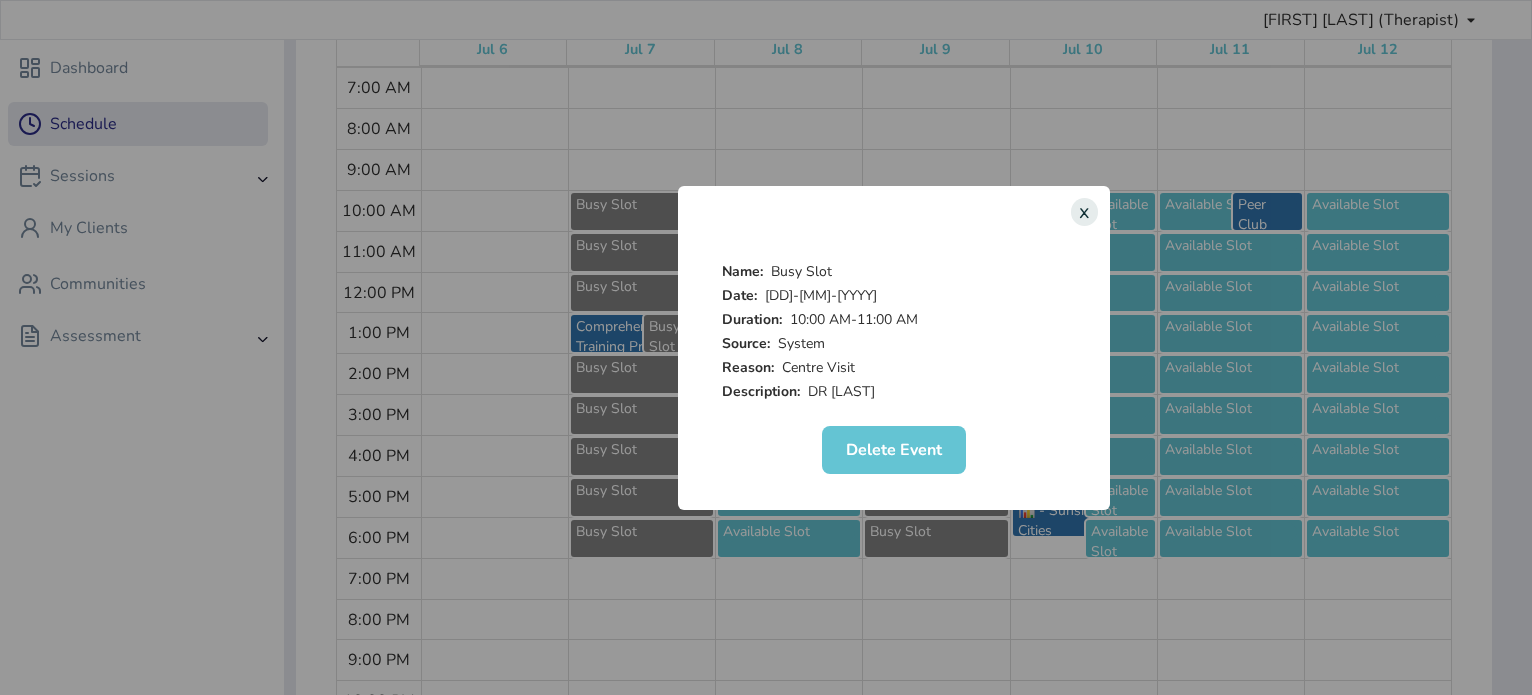 click on "Delete Event" at bounding box center (894, 450) 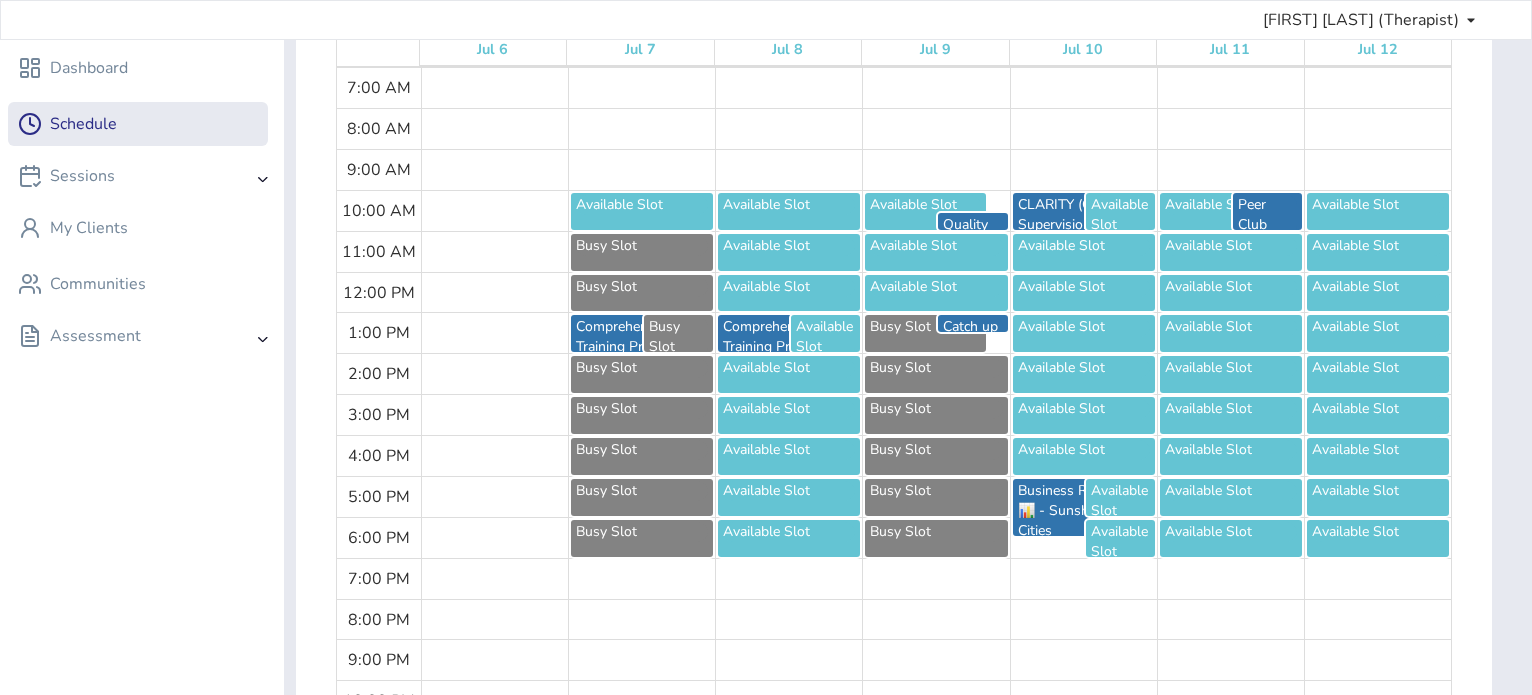 click on "Busy Slot" at bounding box center (642, 211) 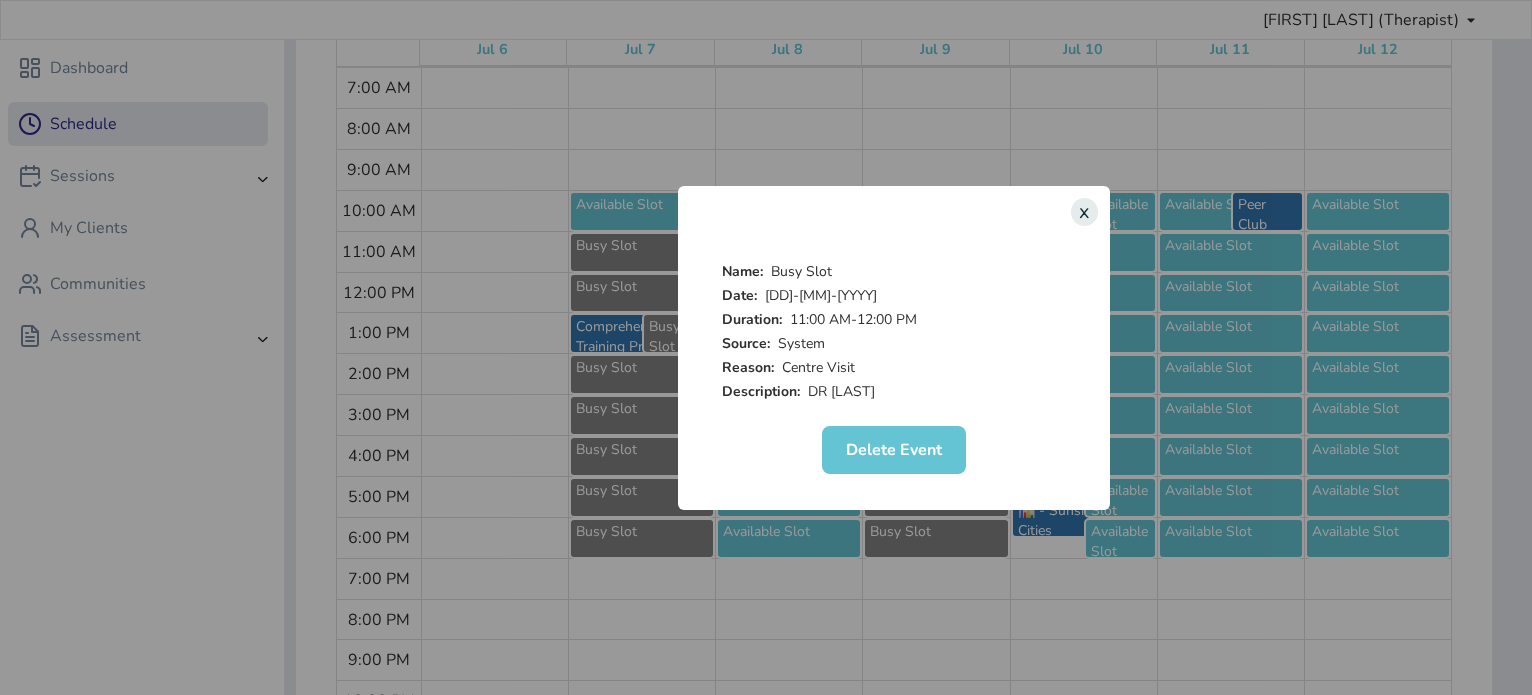 click on "Delete Event" at bounding box center [894, 450] 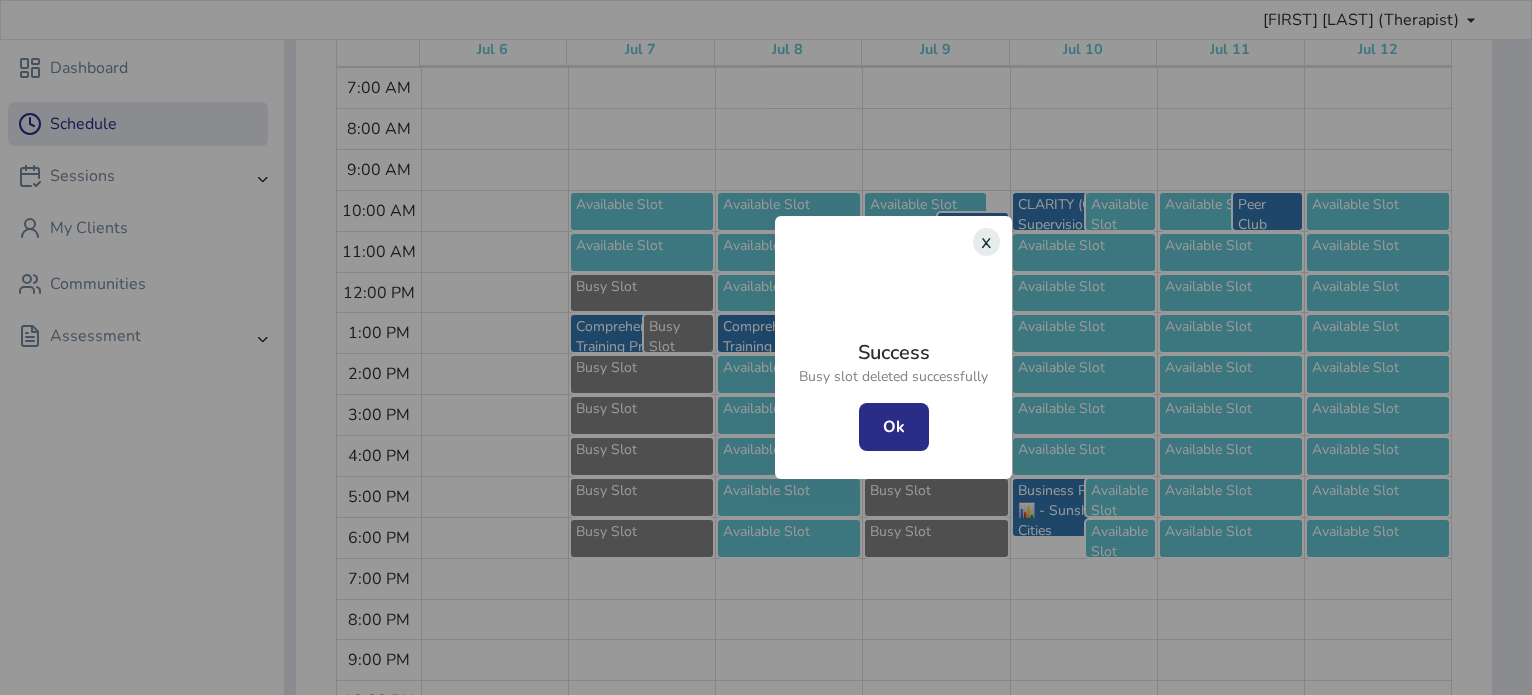 click on "Busy Slot" at bounding box center [642, 211] 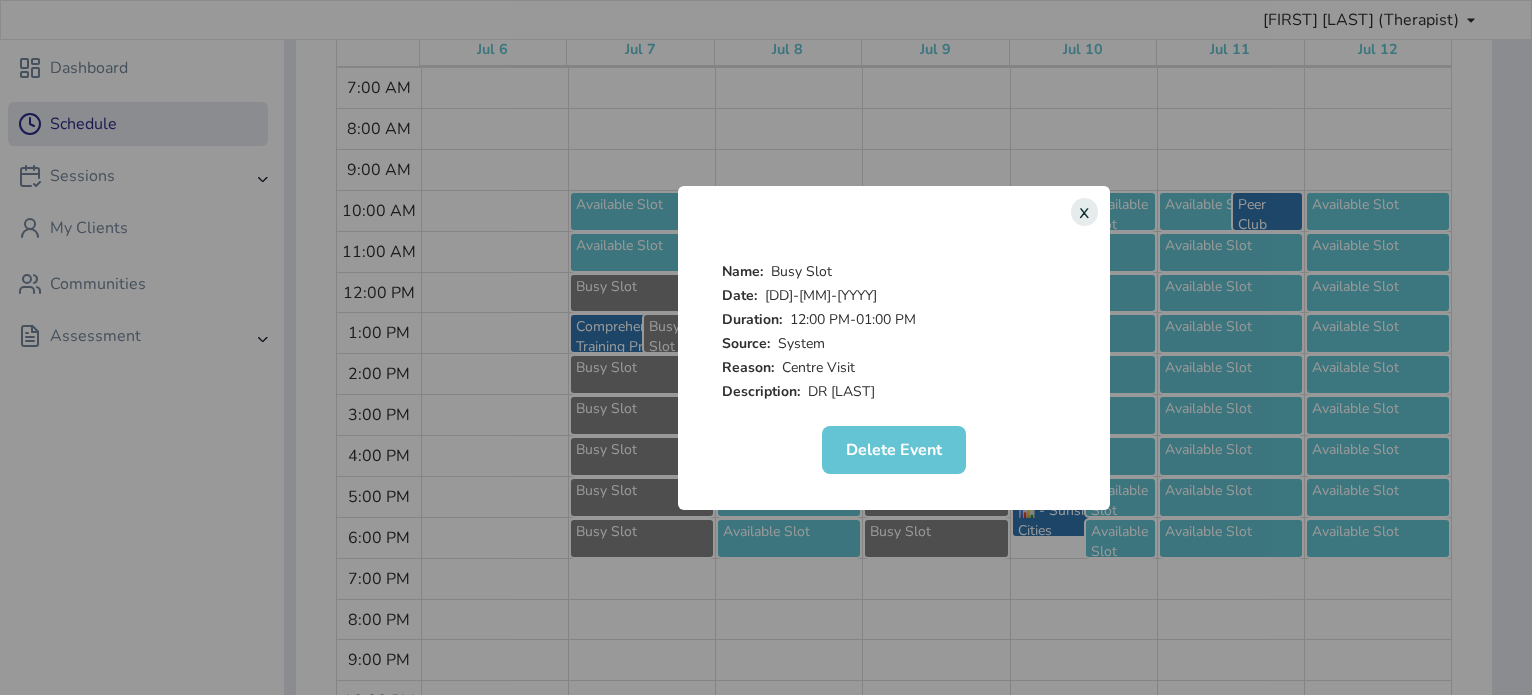 click on "Delete Event" at bounding box center [894, 450] 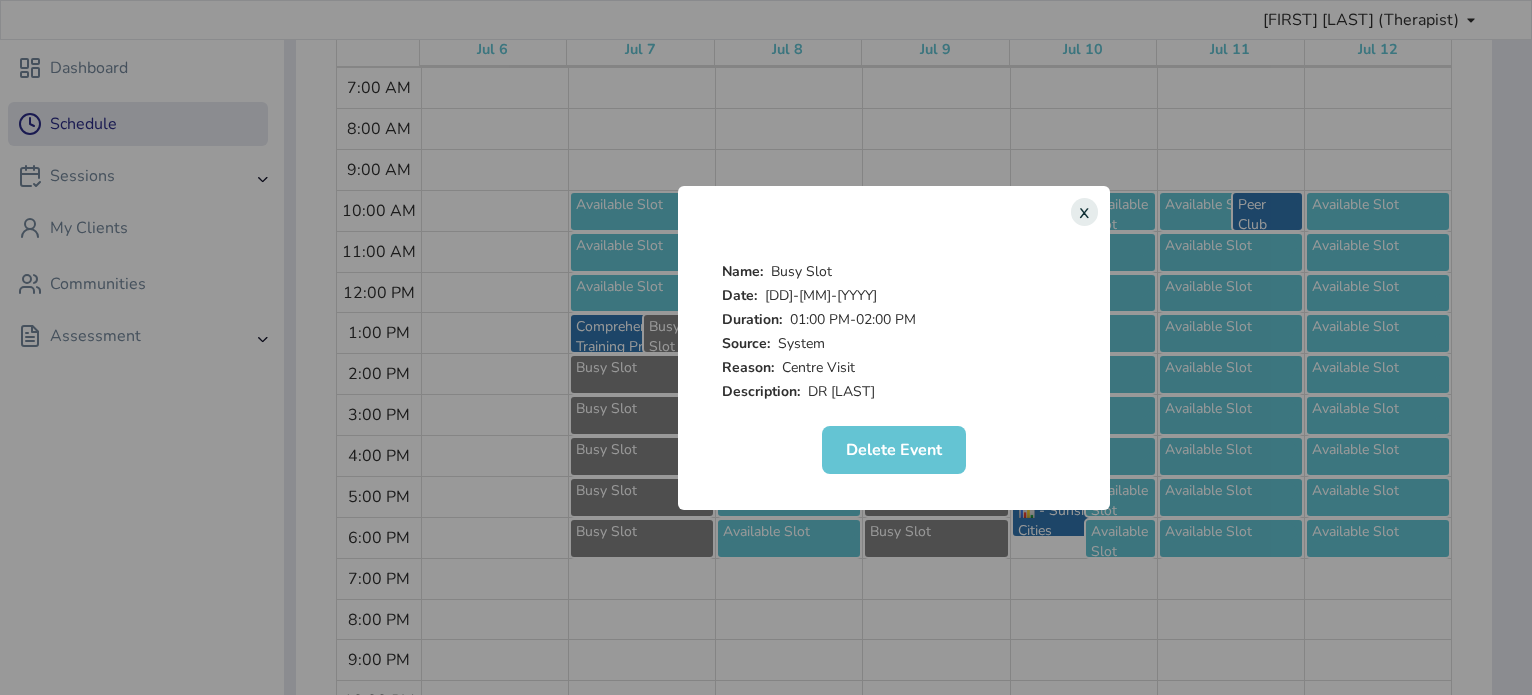 click on "Delete Event" at bounding box center [894, 450] 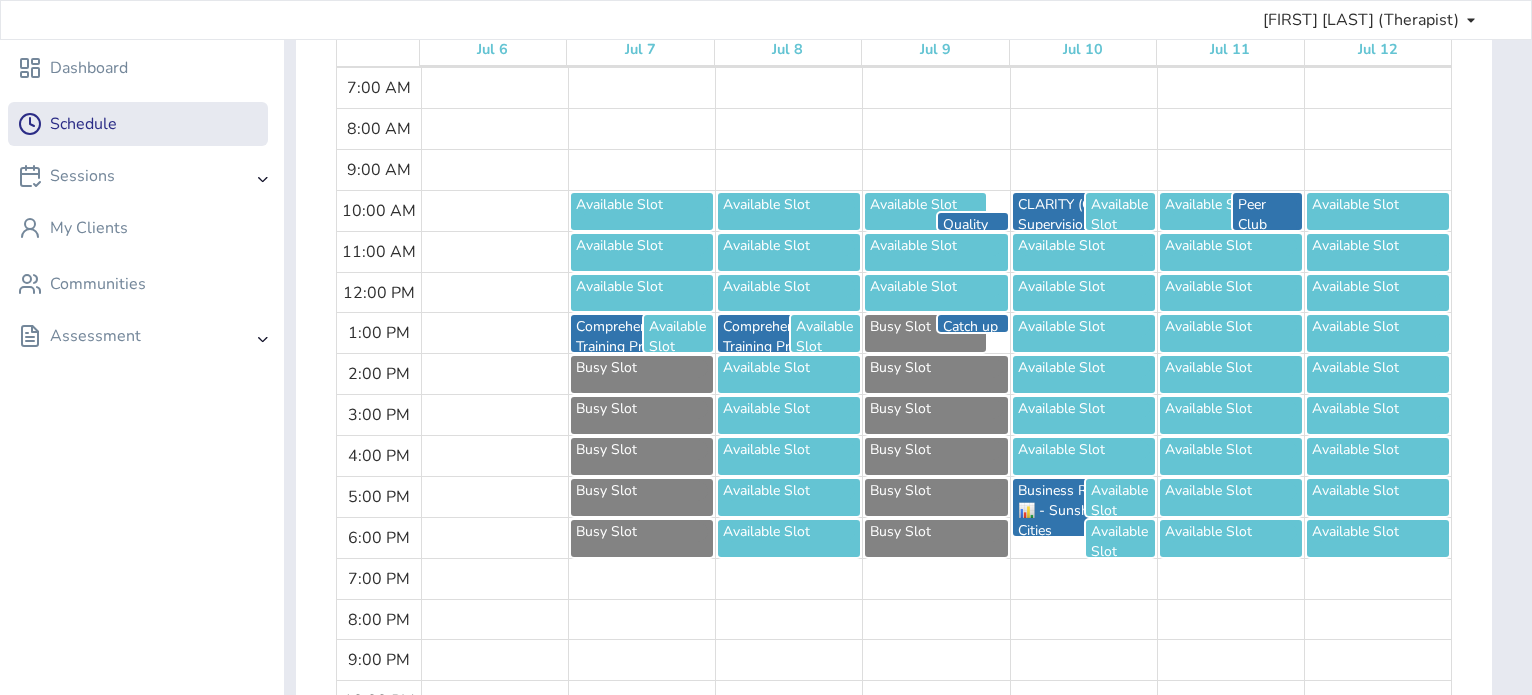 click on "Busy Slot" at bounding box center (642, 205) 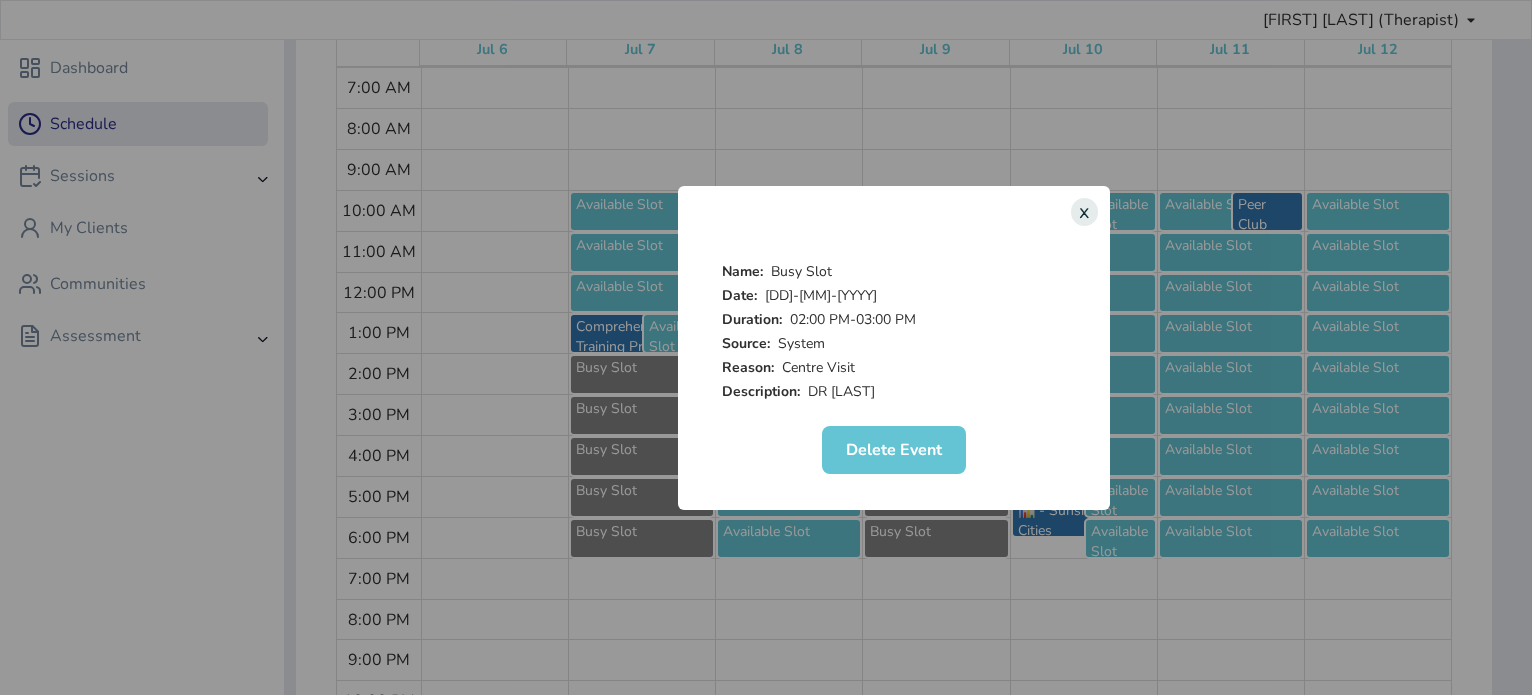 click on "Delete Event" at bounding box center (894, 450) 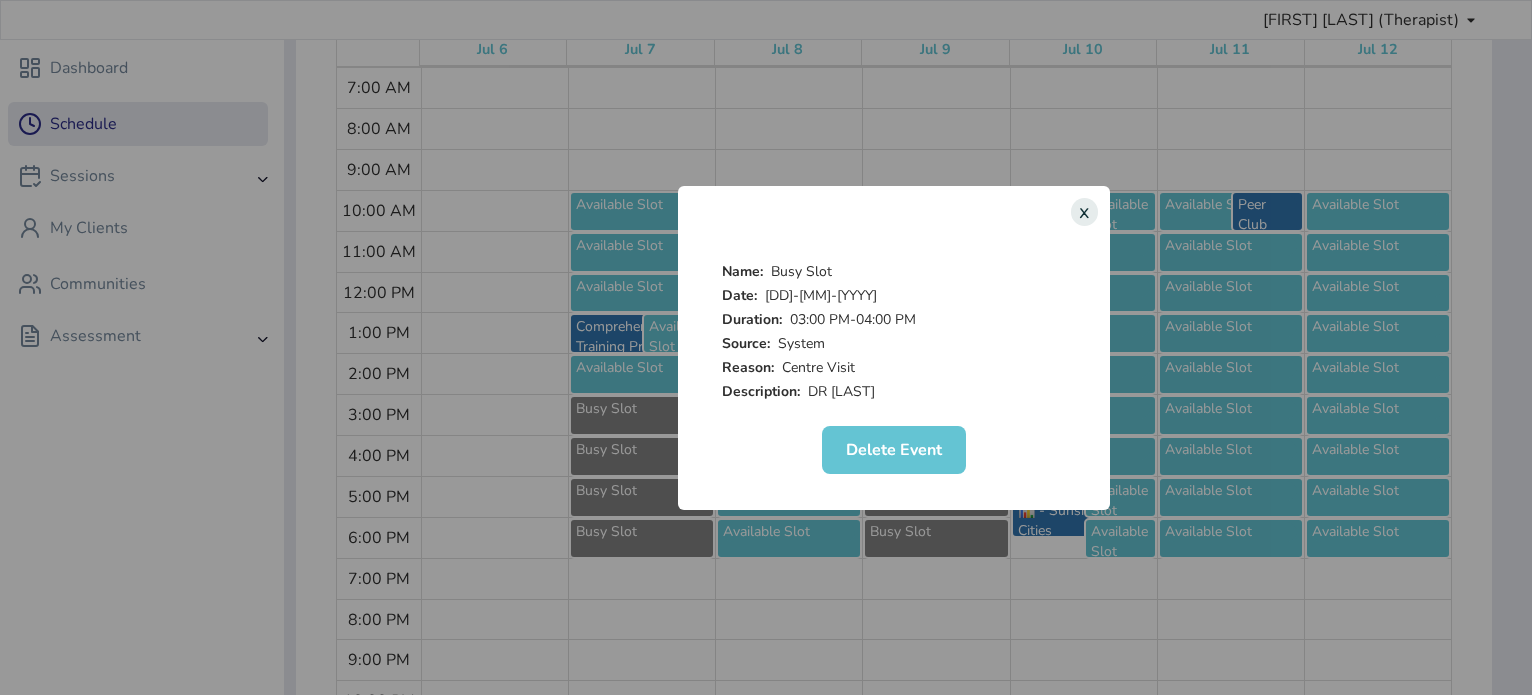 click on "Delete Event" at bounding box center [894, 450] 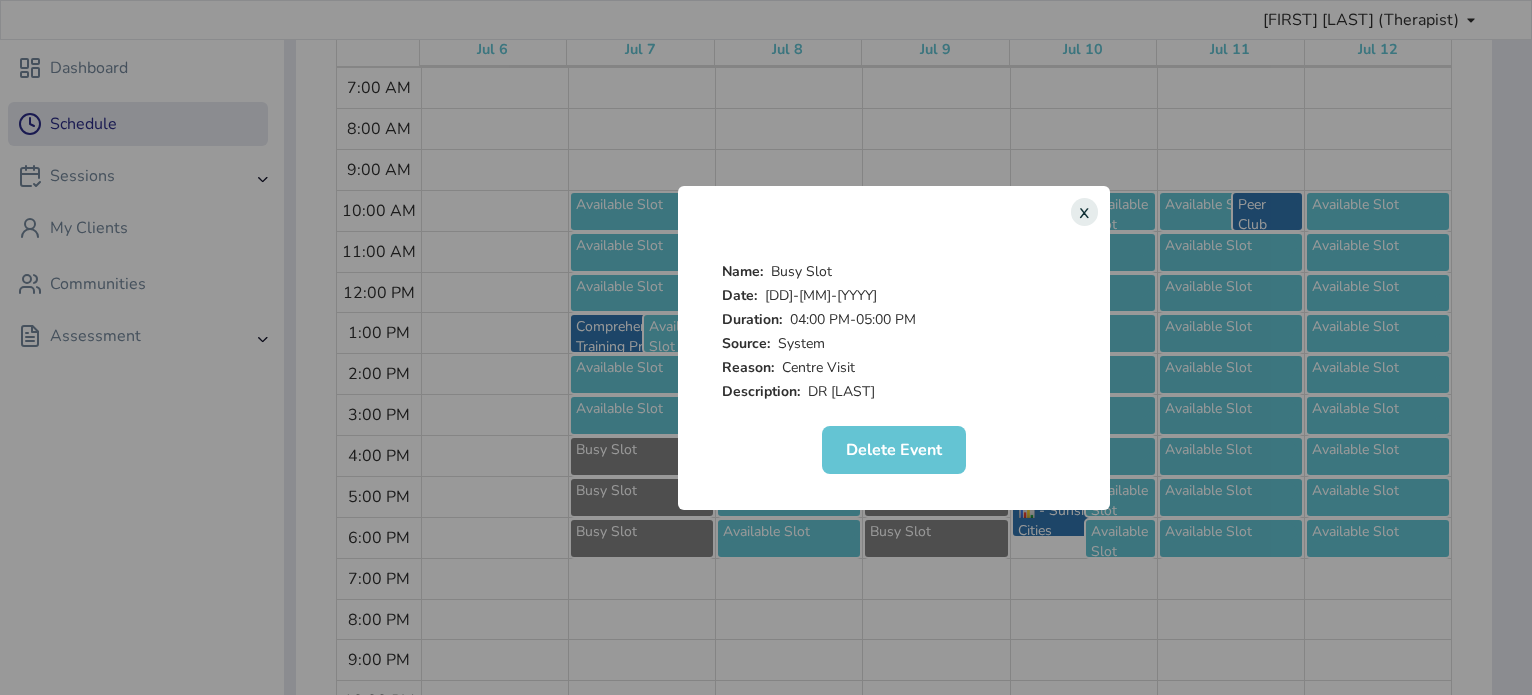 click on "Delete Event" at bounding box center (894, 450) 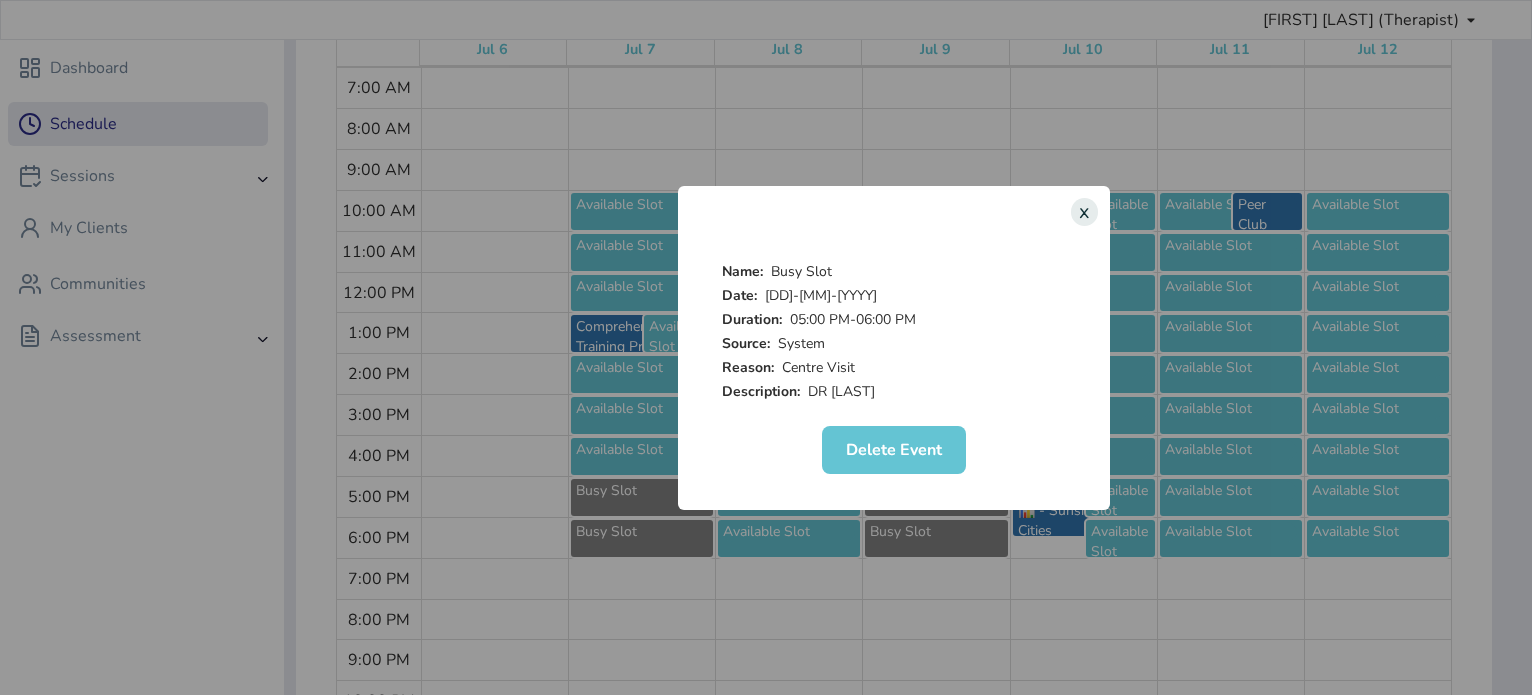 click on "Delete Event" at bounding box center [894, 450] 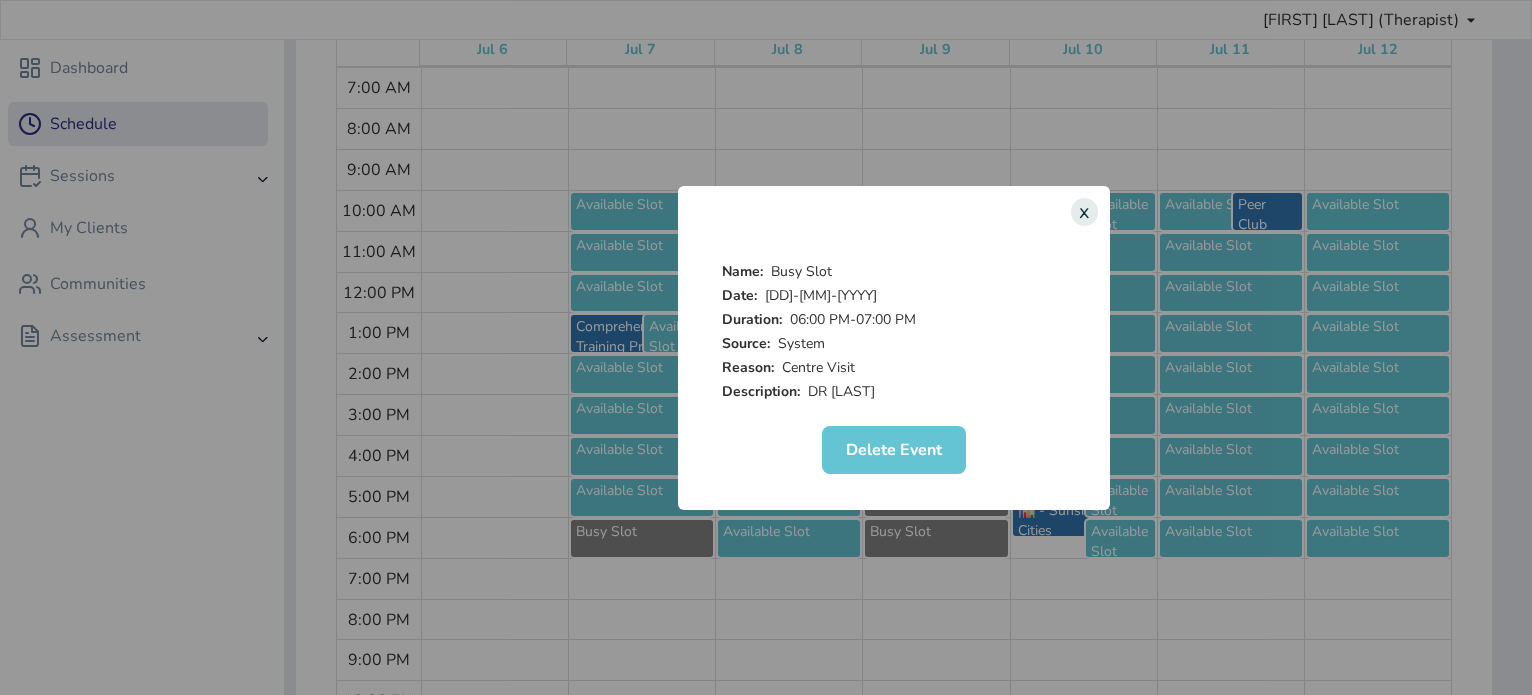 drag, startPoint x: 852, startPoint y: 438, endPoint x: 828, endPoint y: 4, distance: 434.6631 